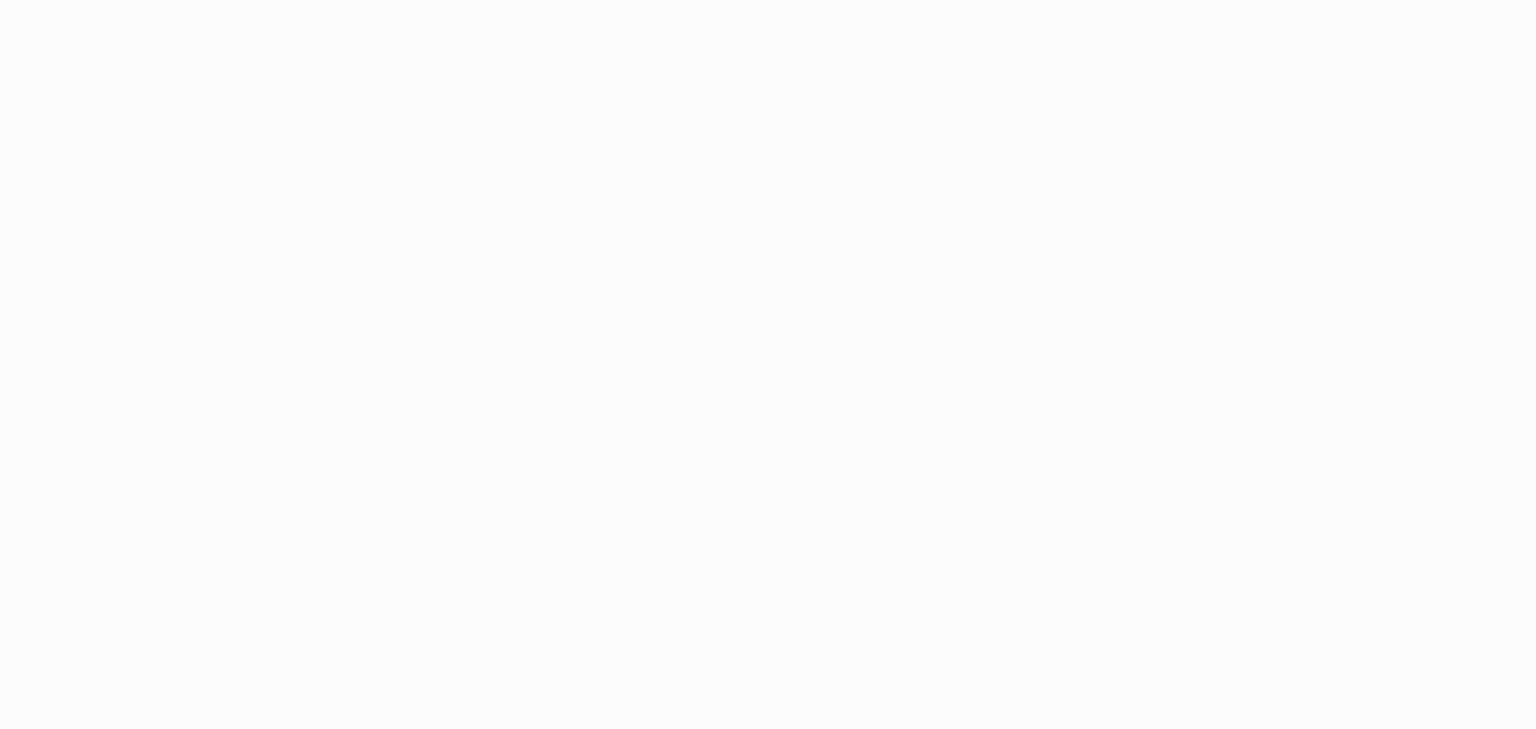 scroll, scrollTop: 0, scrollLeft: 0, axis: both 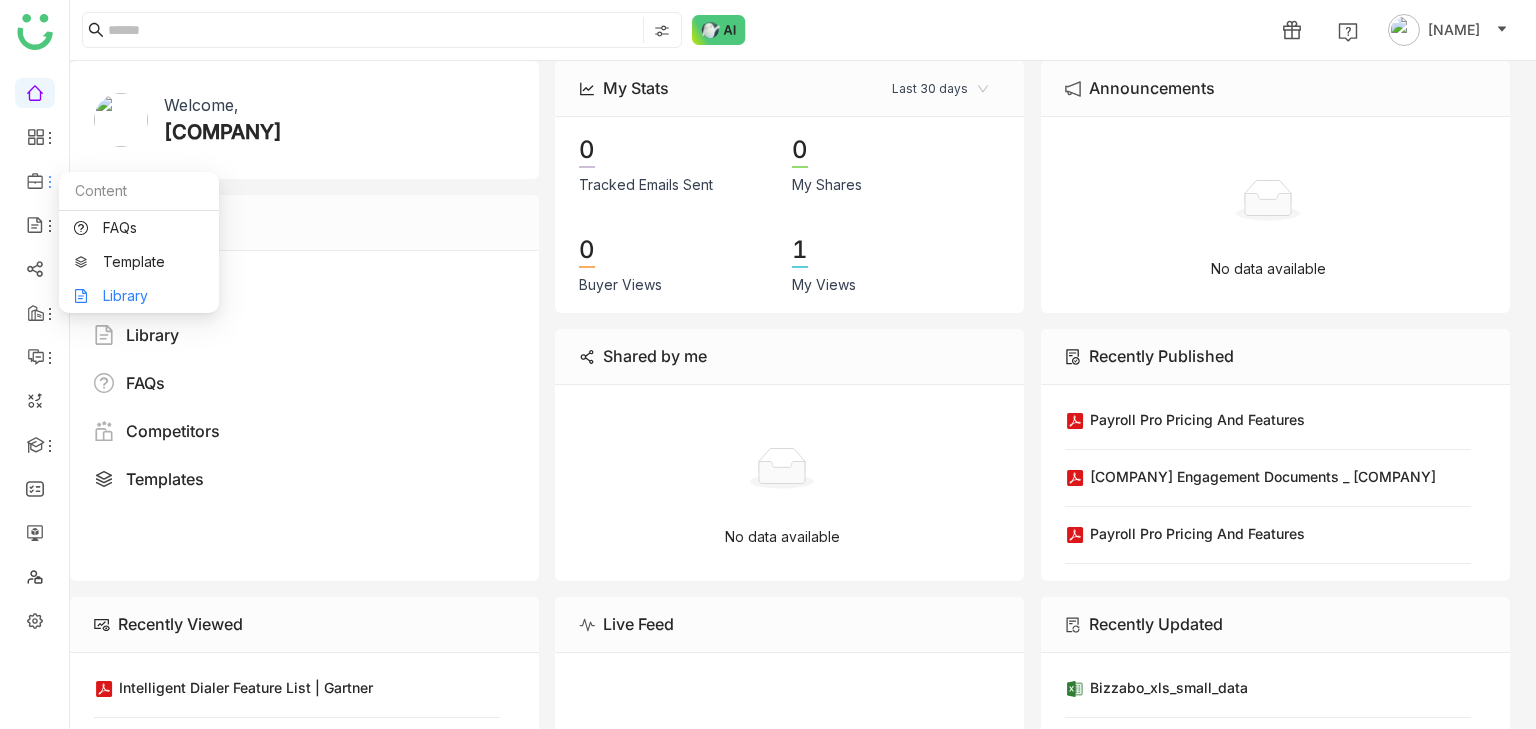 click on "Library" at bounding box center (139, 296) 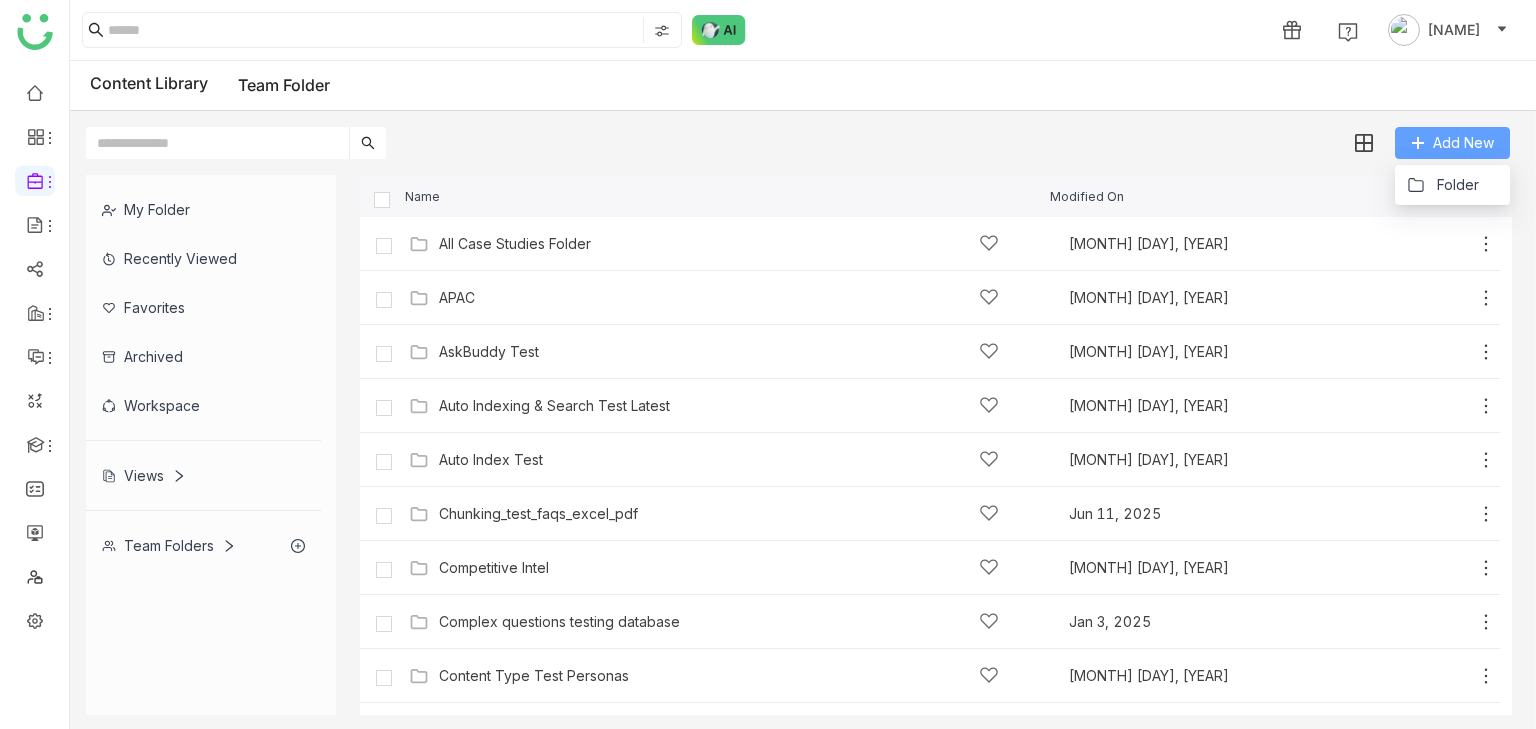 click on "Add New" at bounding box center (1463, 143) 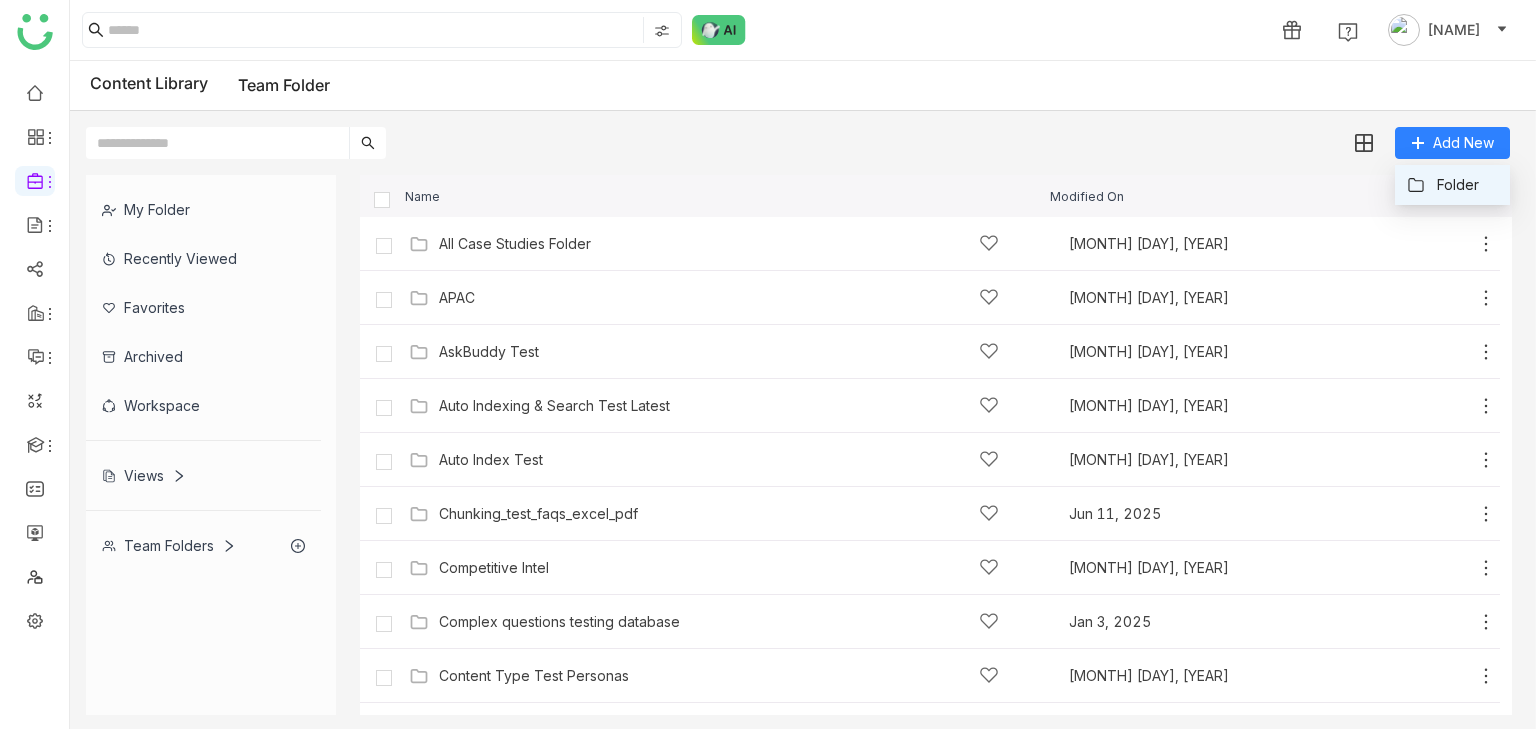 click on "Folder" at bounding box center [1443, 185] 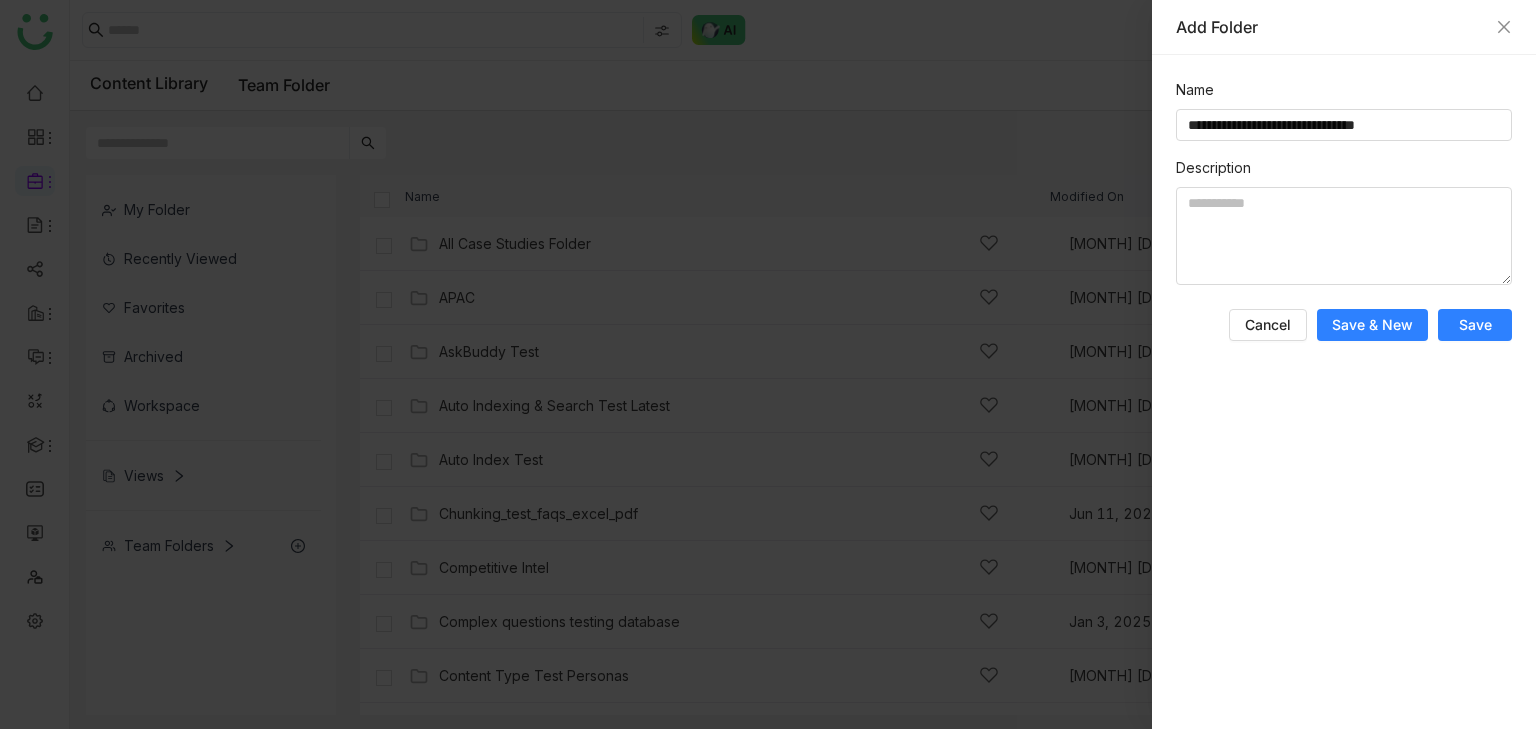 type on "**********" 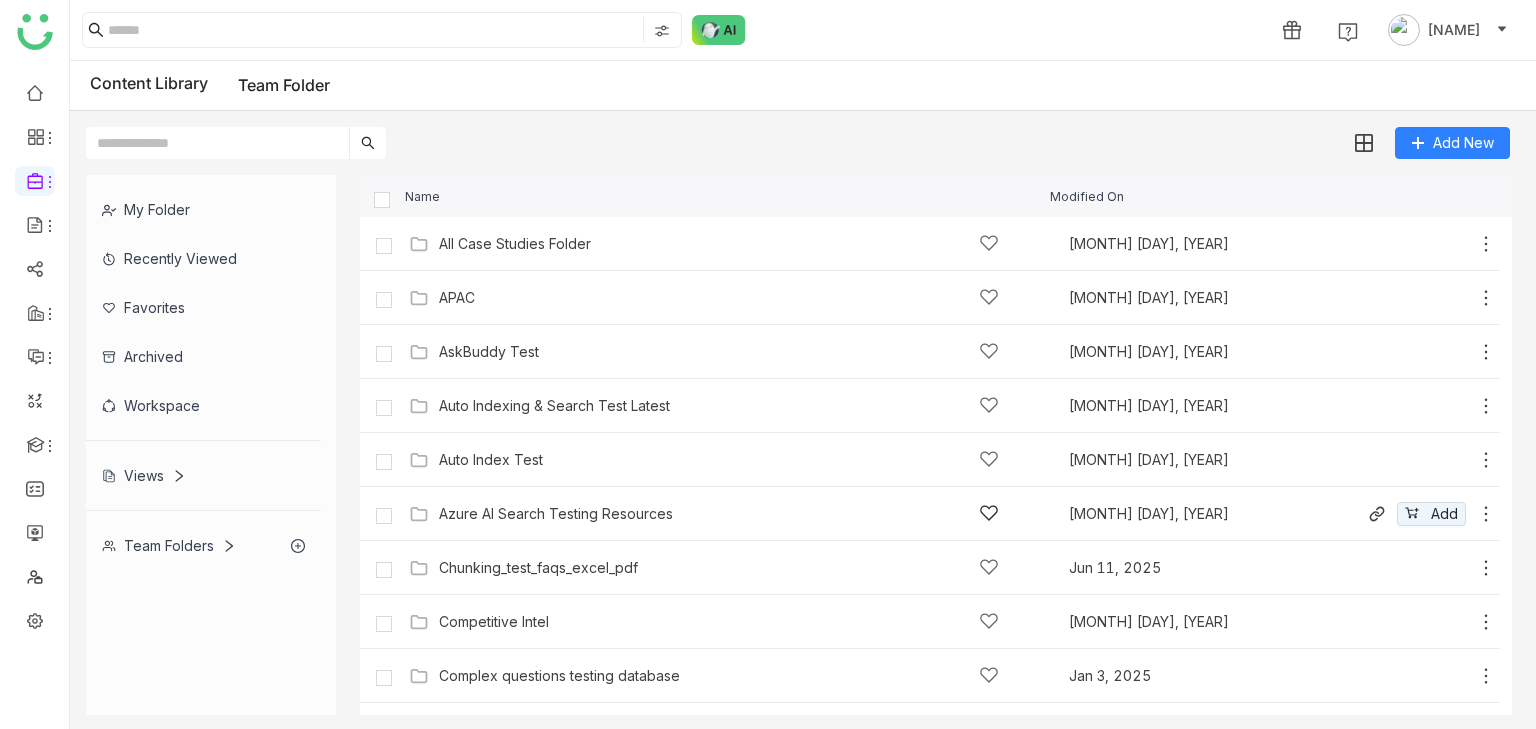 click on "Azure AI Search Testing Resources" 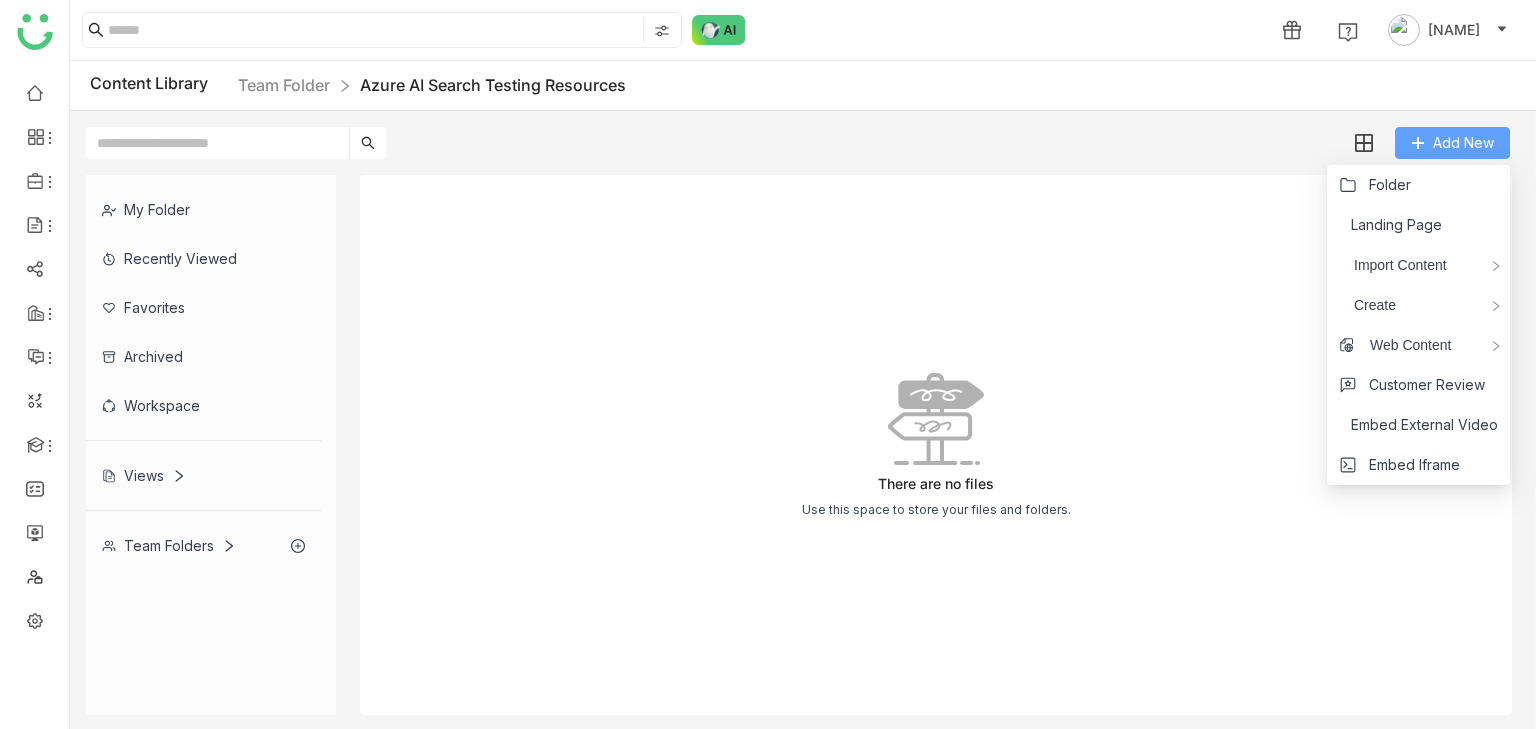 click on "Add New" at bounding box center (1452, 143) 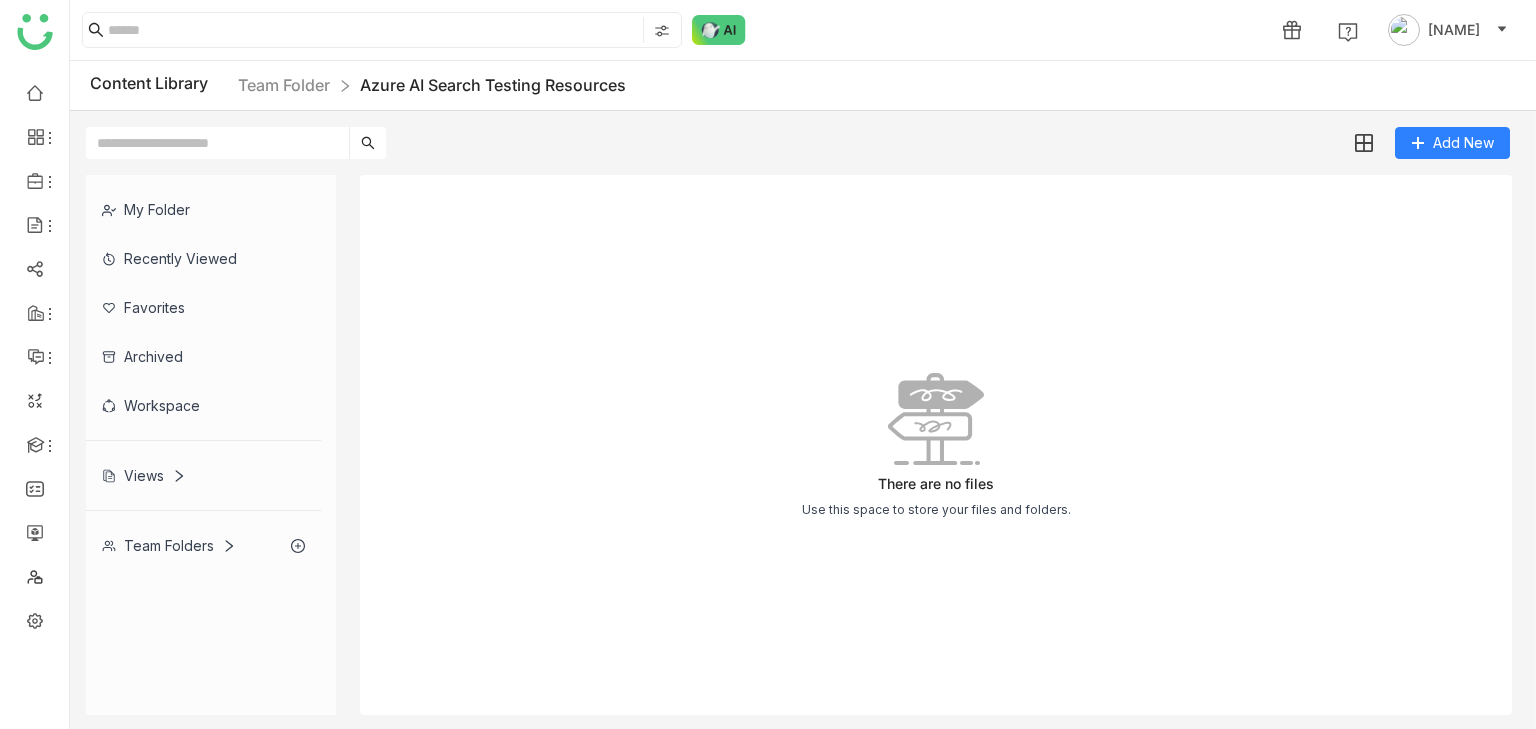 click on "There are no files   Use this space to store your files and folders." 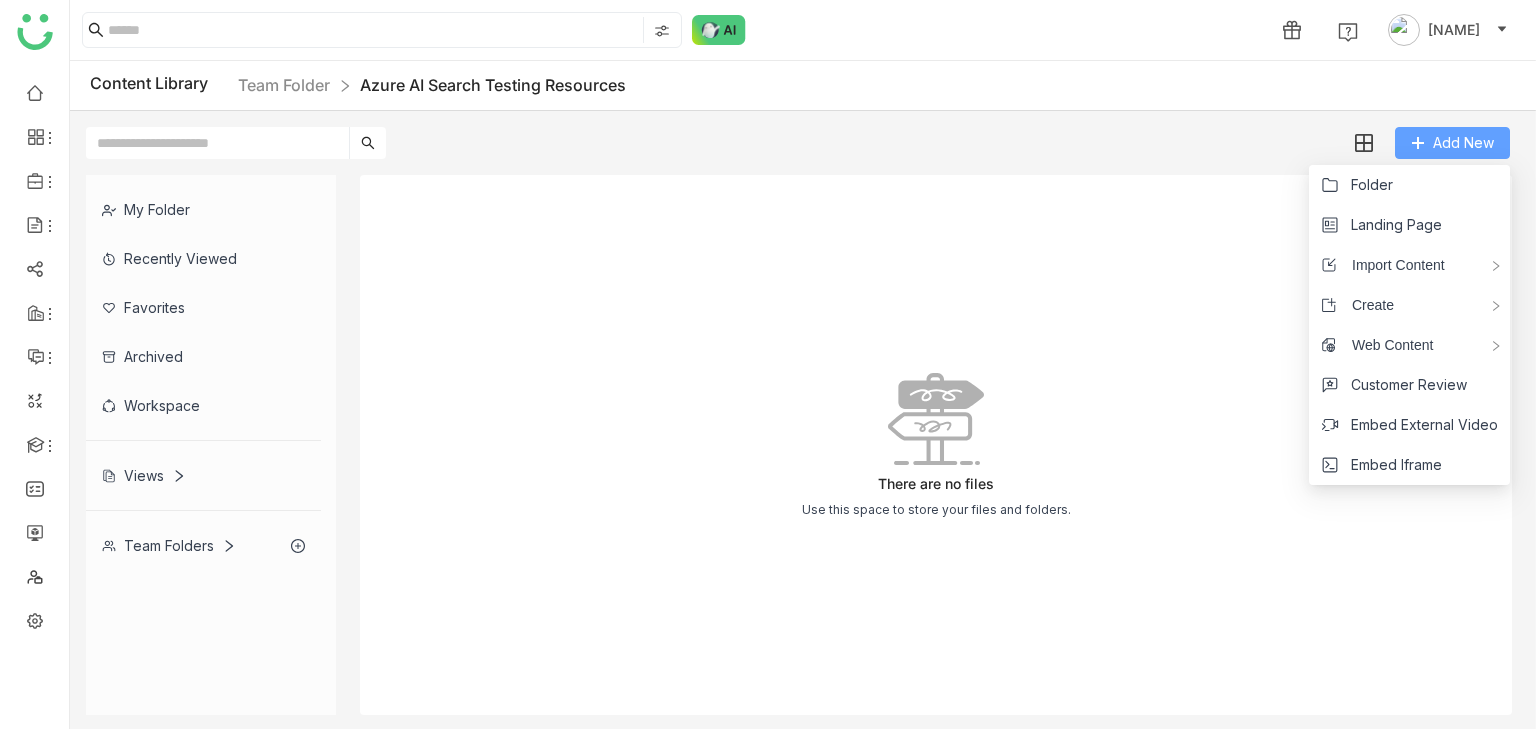 click on "Add New" at bounding box center (1463, 143) 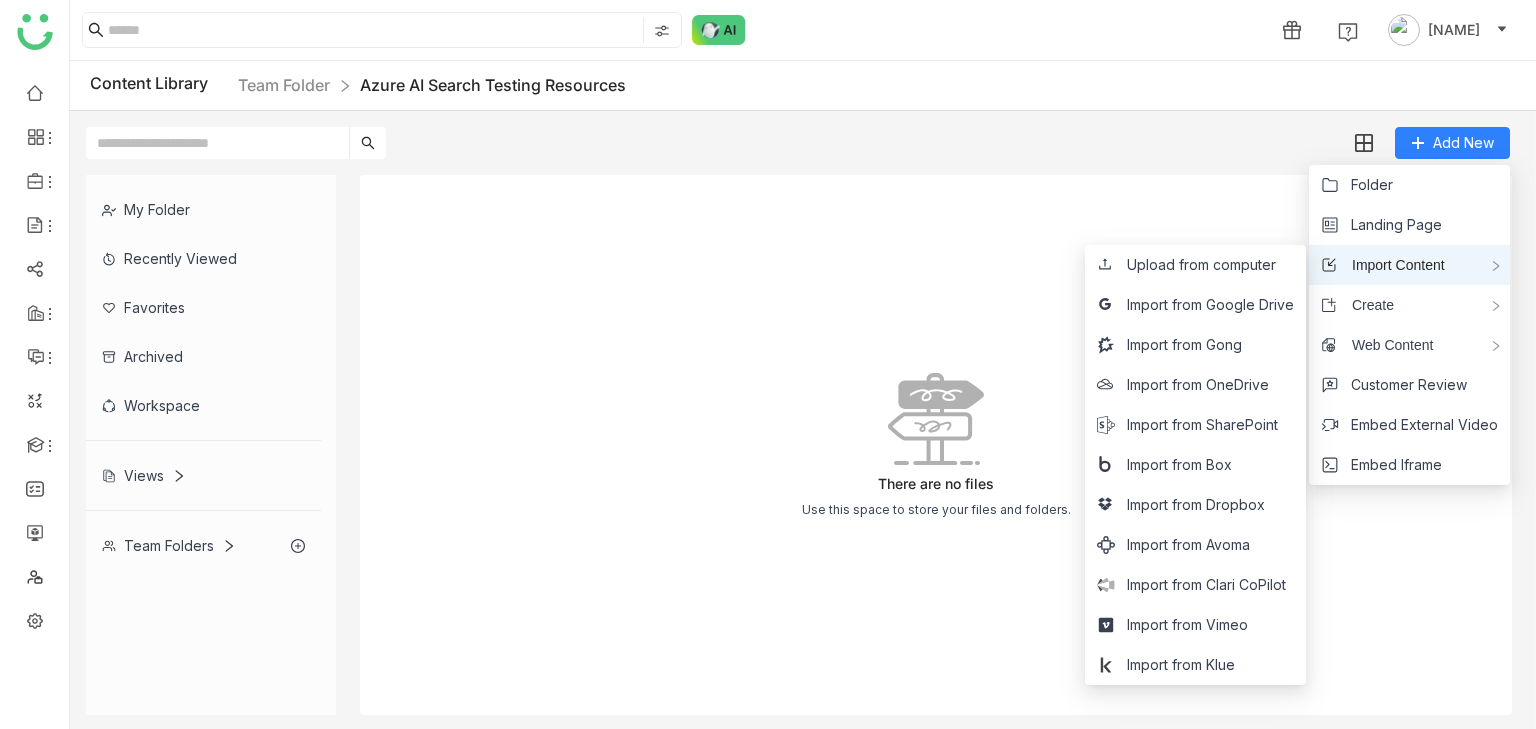 click on "Import Content" at bounding box center (1409, 265) 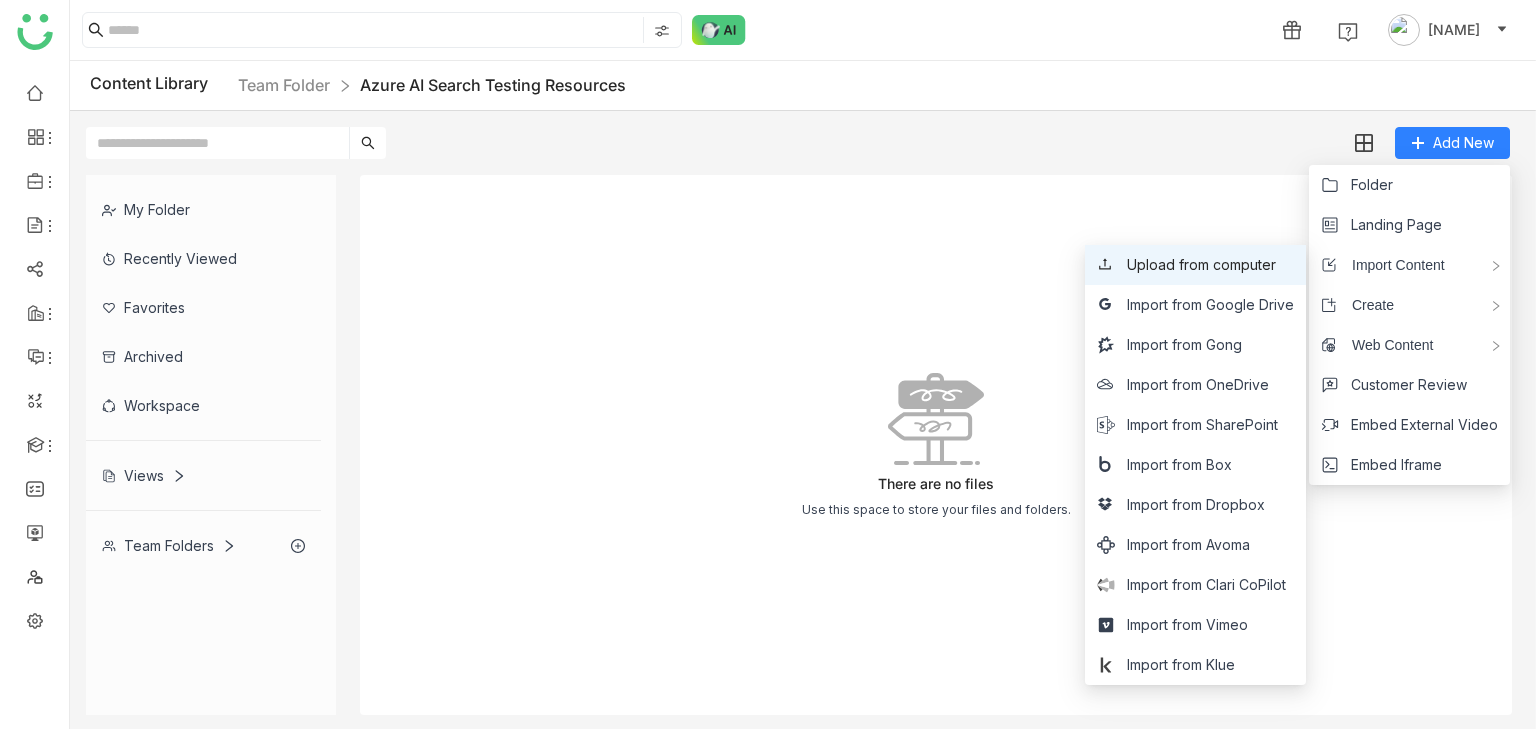click on "Upload from computer" at bounding box center [1201, 265] 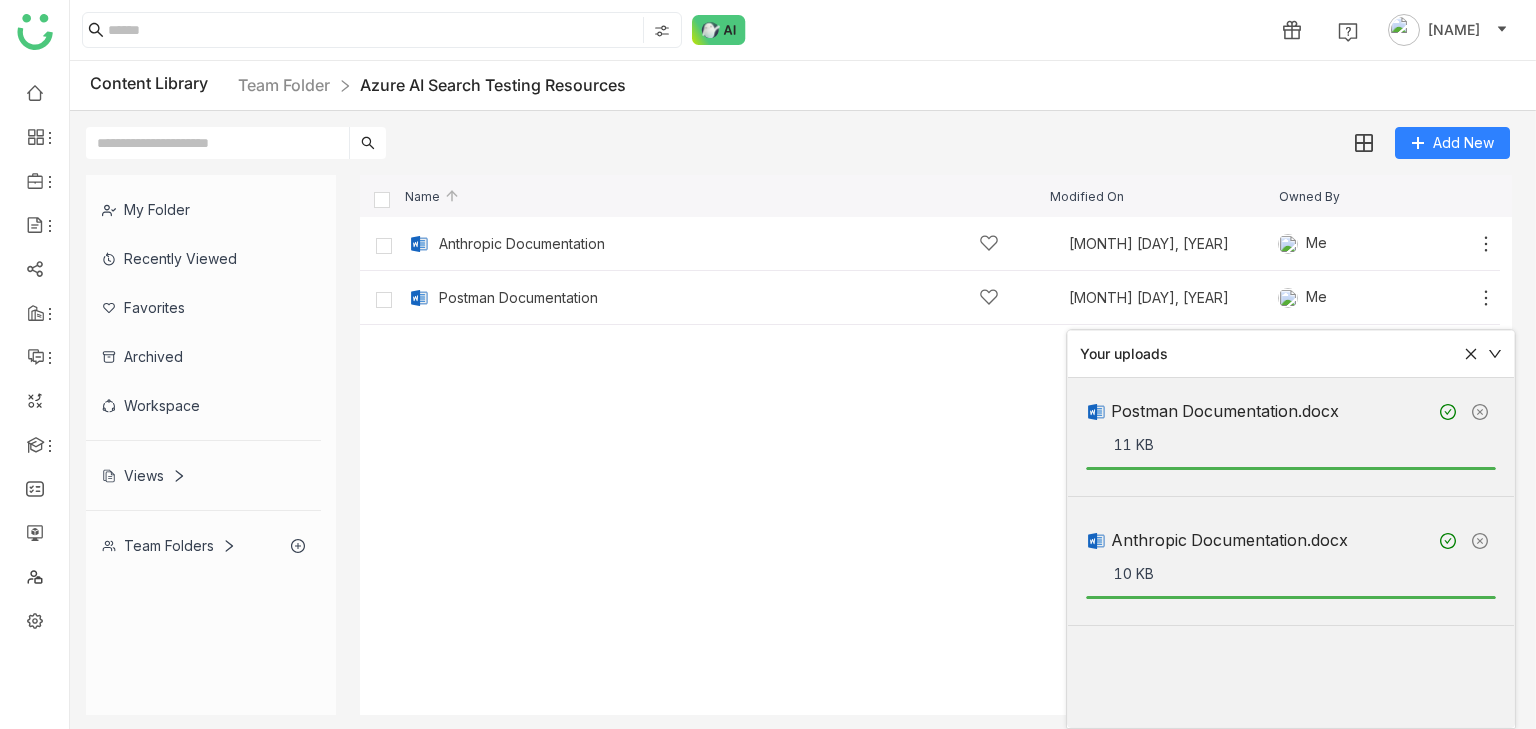 click on "Add New" at bounding box center [798, 135] 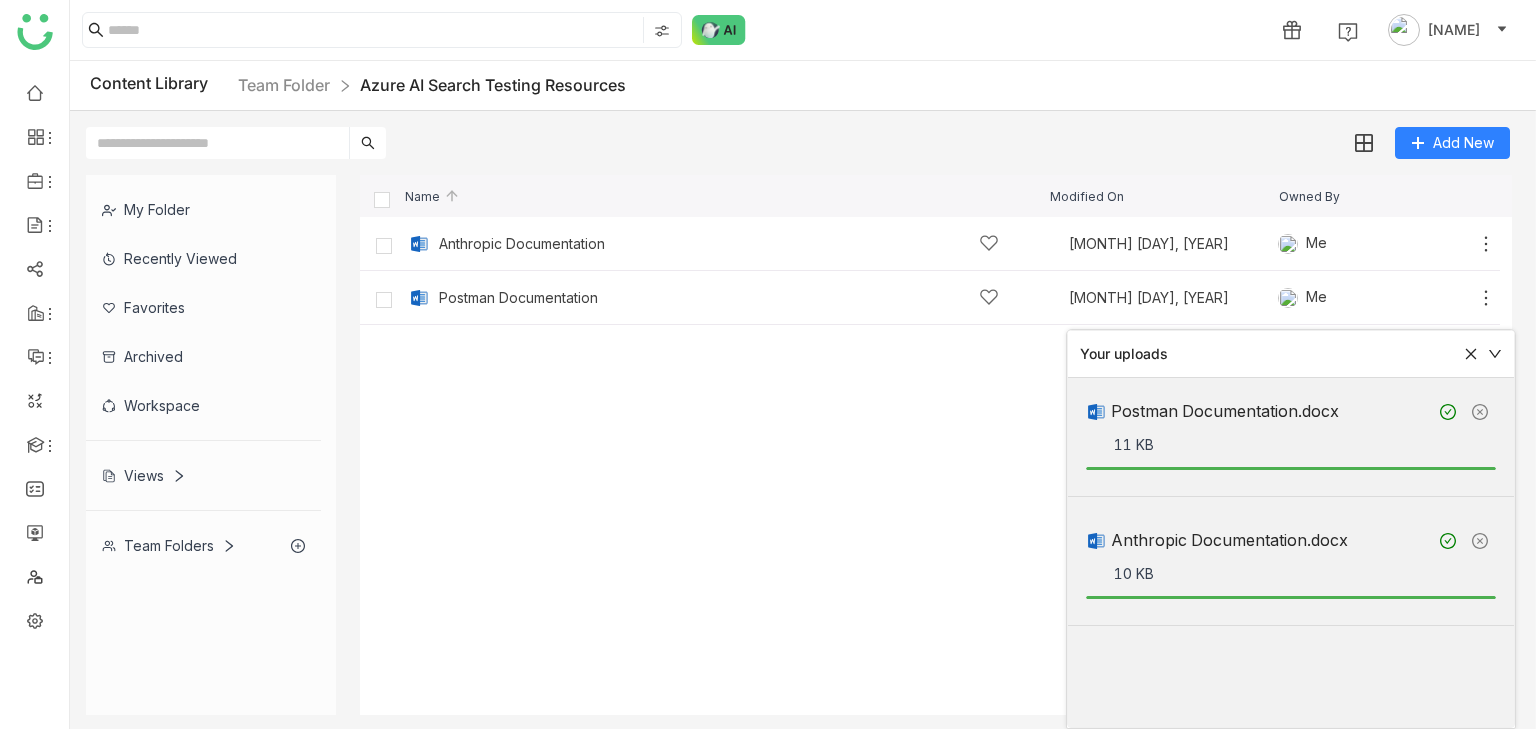 click on "Add New" at bounding box center (798, 135) 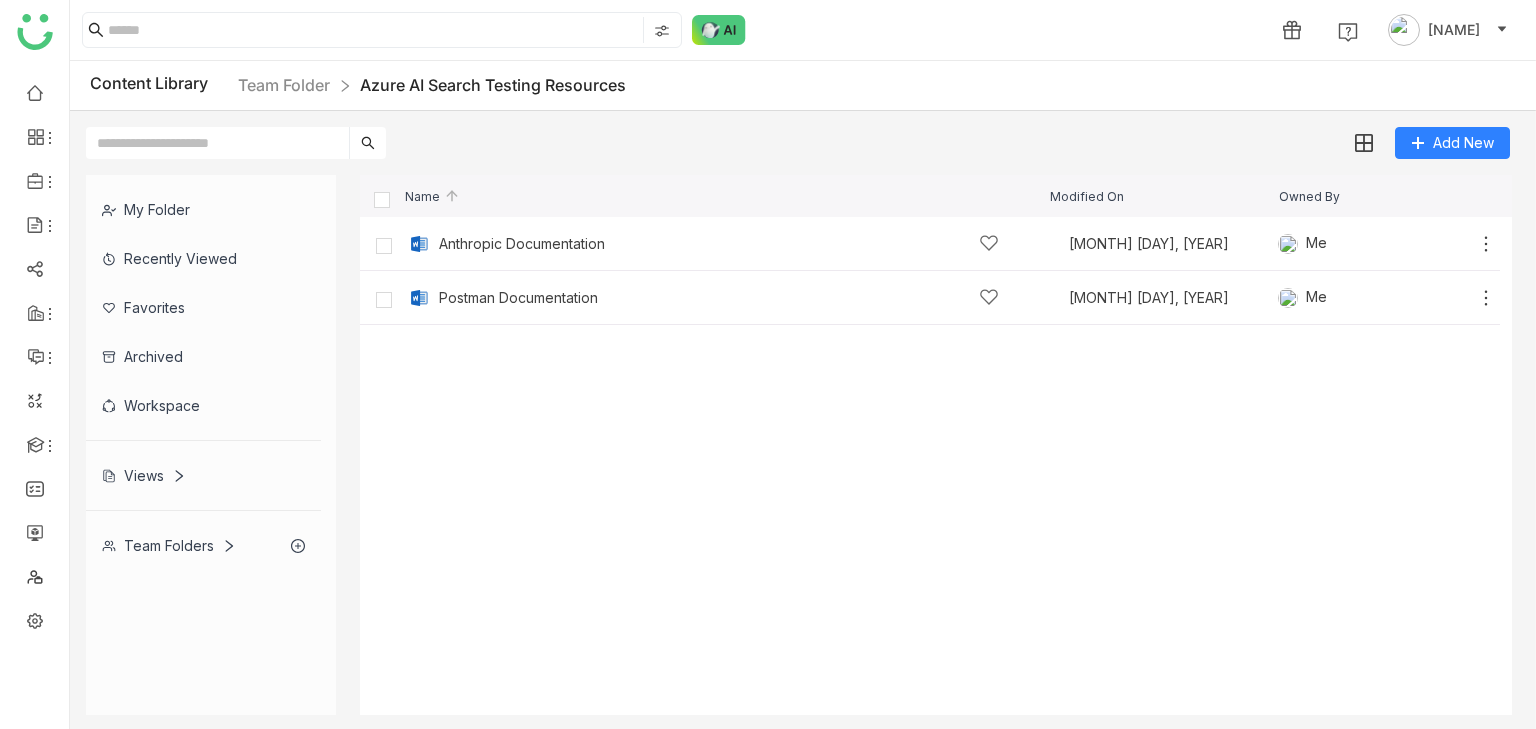 click 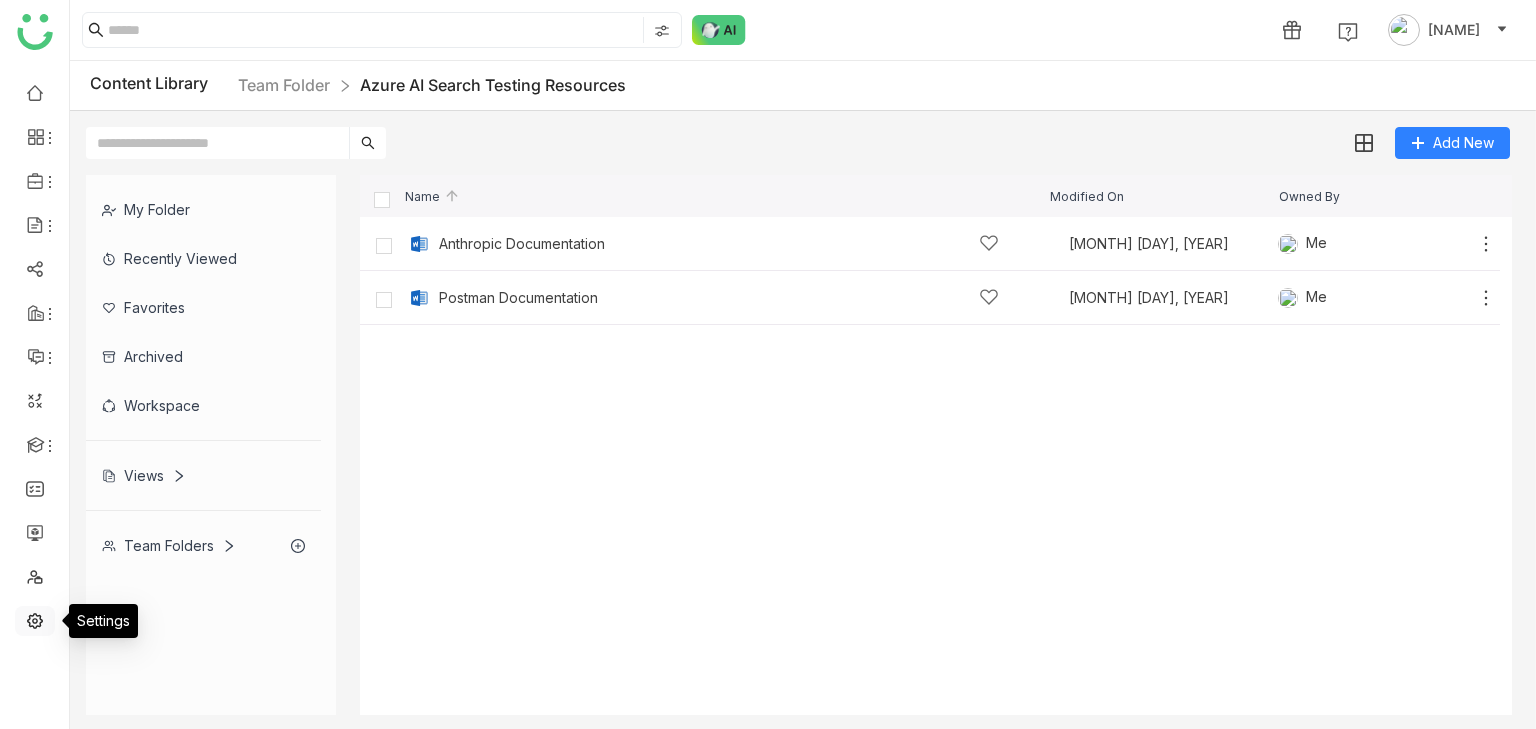 click at bounding box center (35, 619) 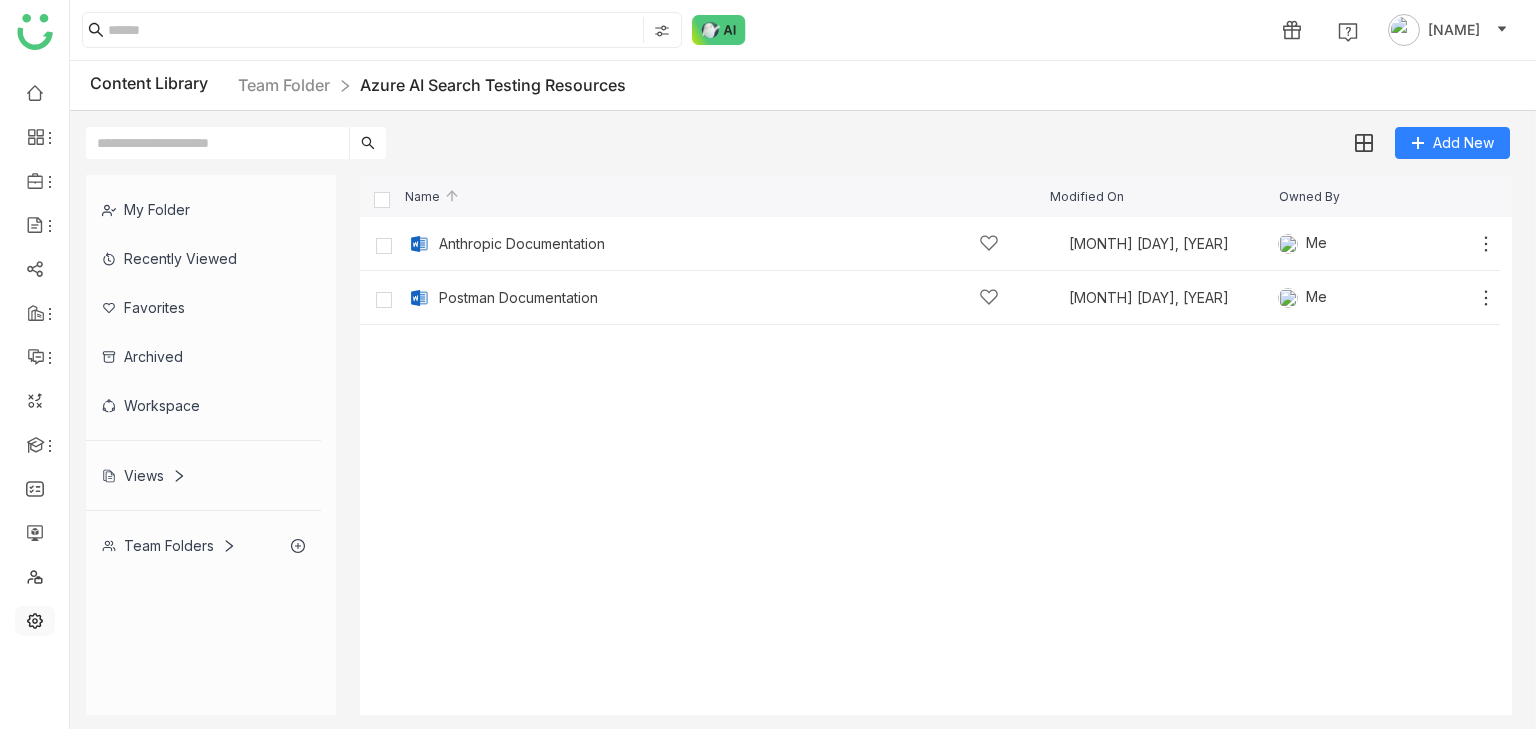 click at bounding box center [35, 619] 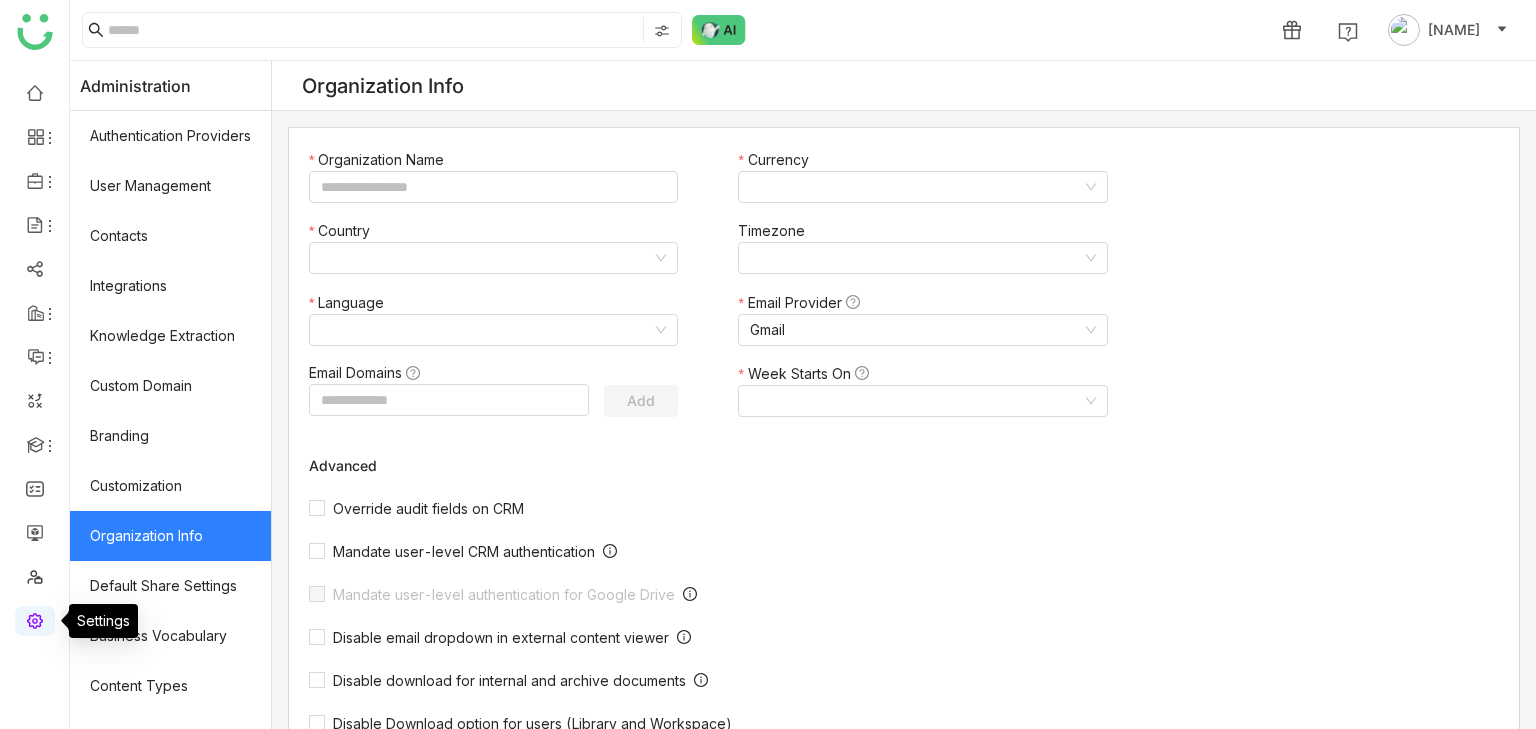 type on "*******" 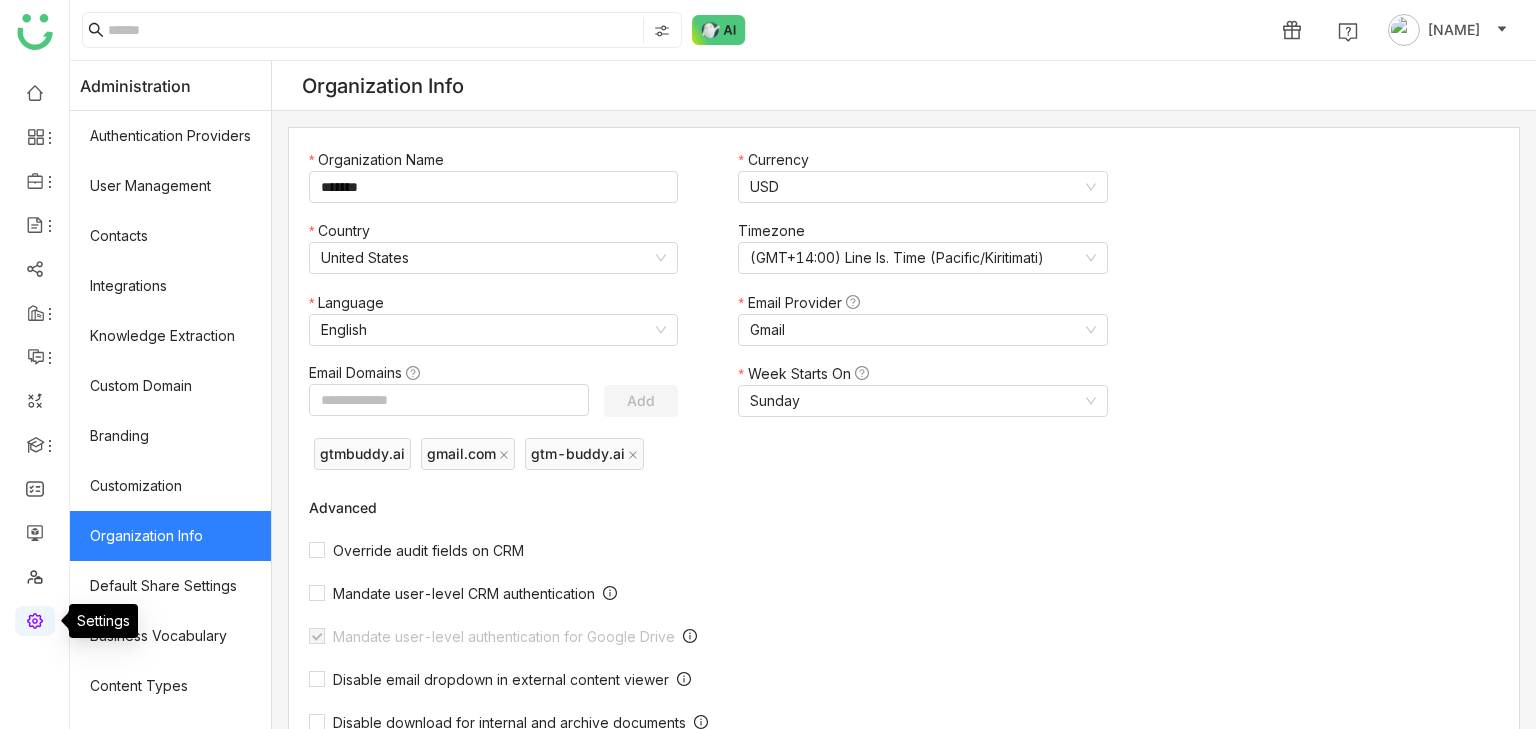 scroll, scrollTop: 544, scrollLeft: 0, axis: vertical 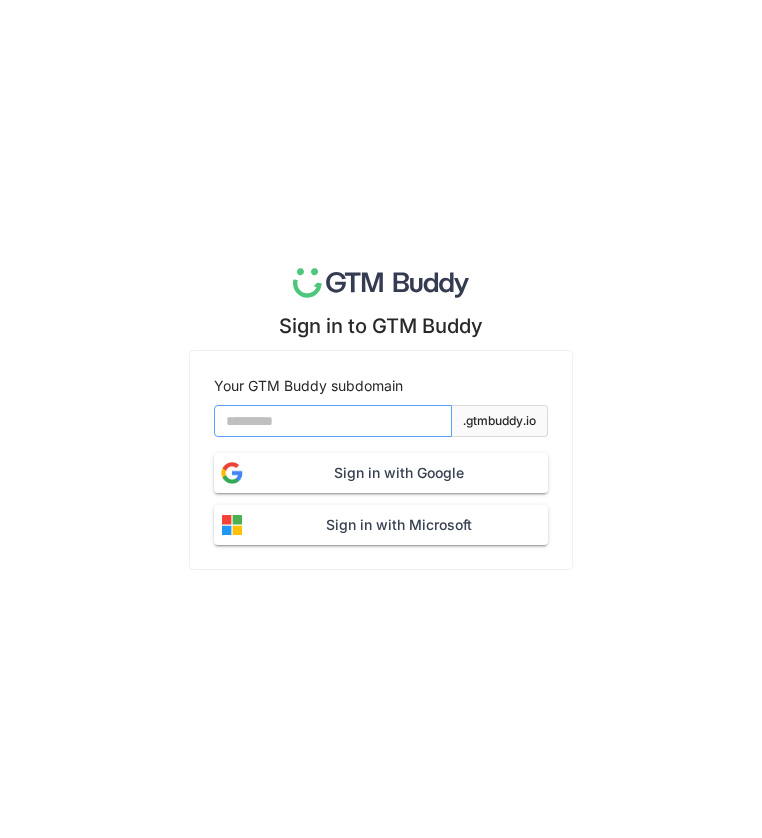 click at bounding box center [333, 421] 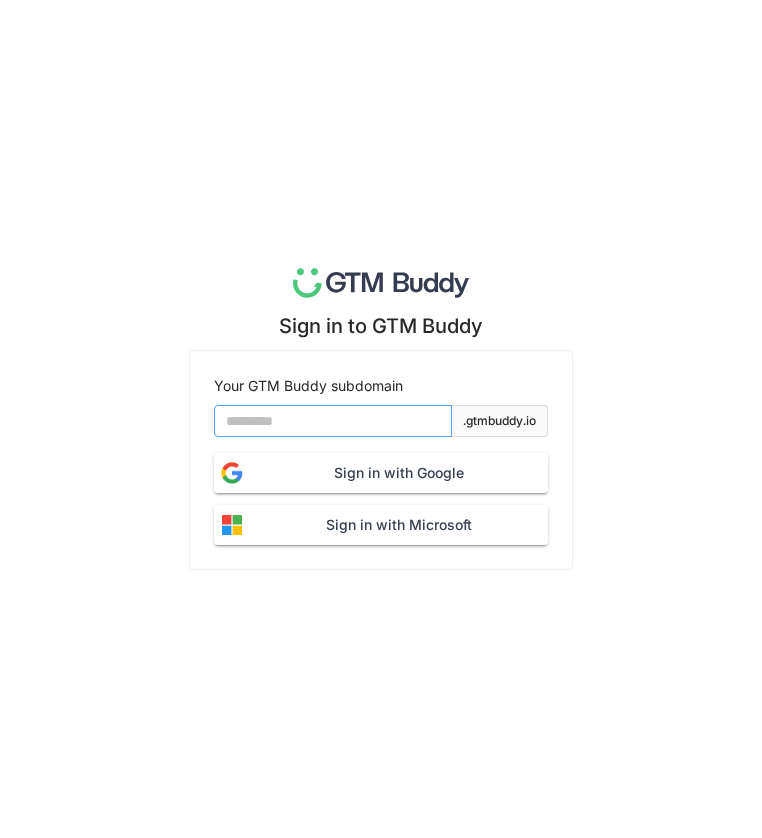 type on "*****" 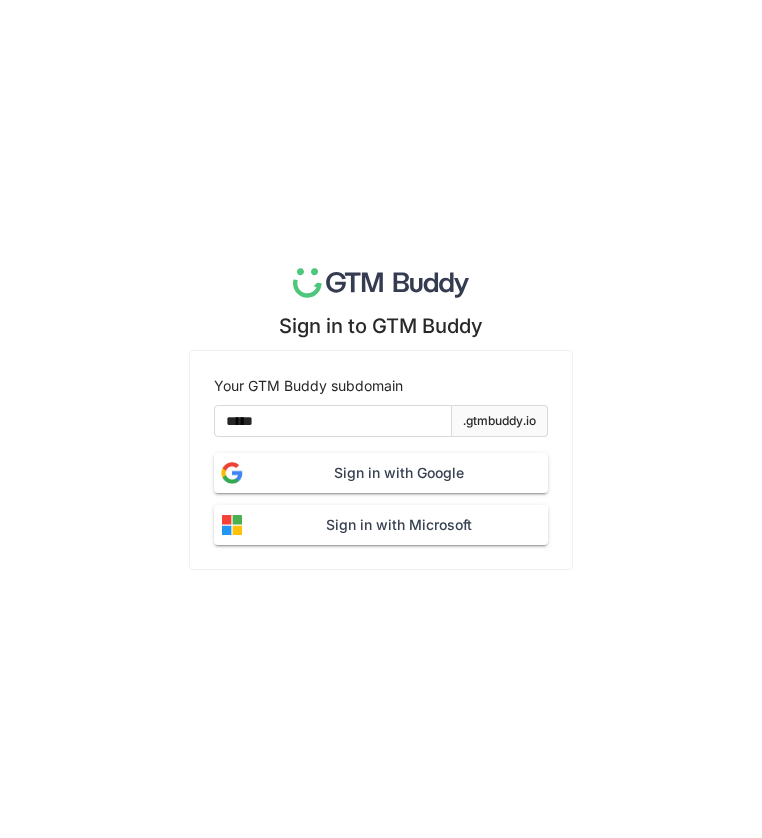 click on "Sign in with Google" 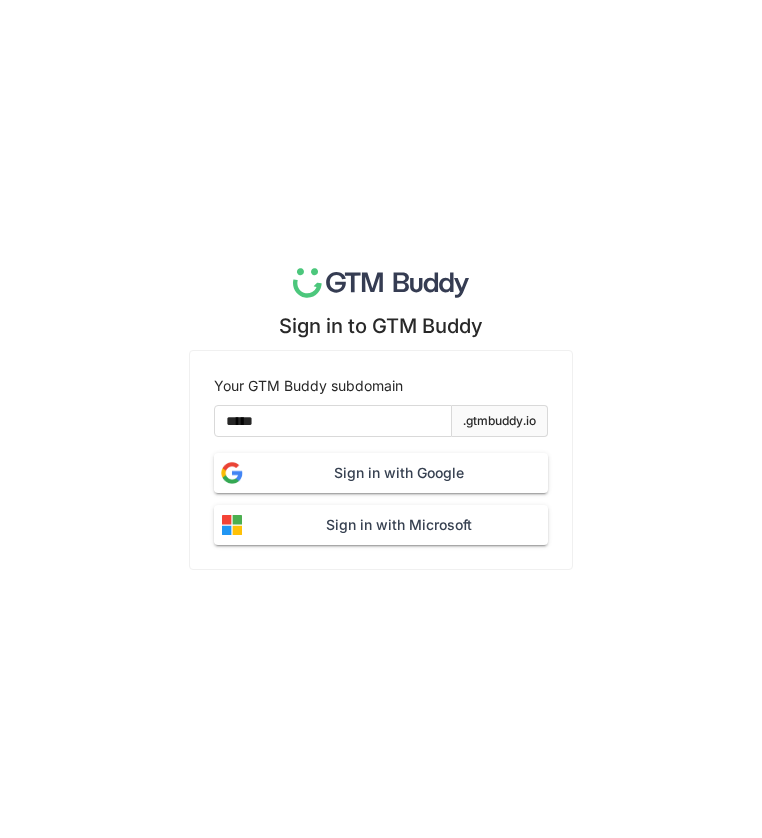 click on "Sign in with Google" 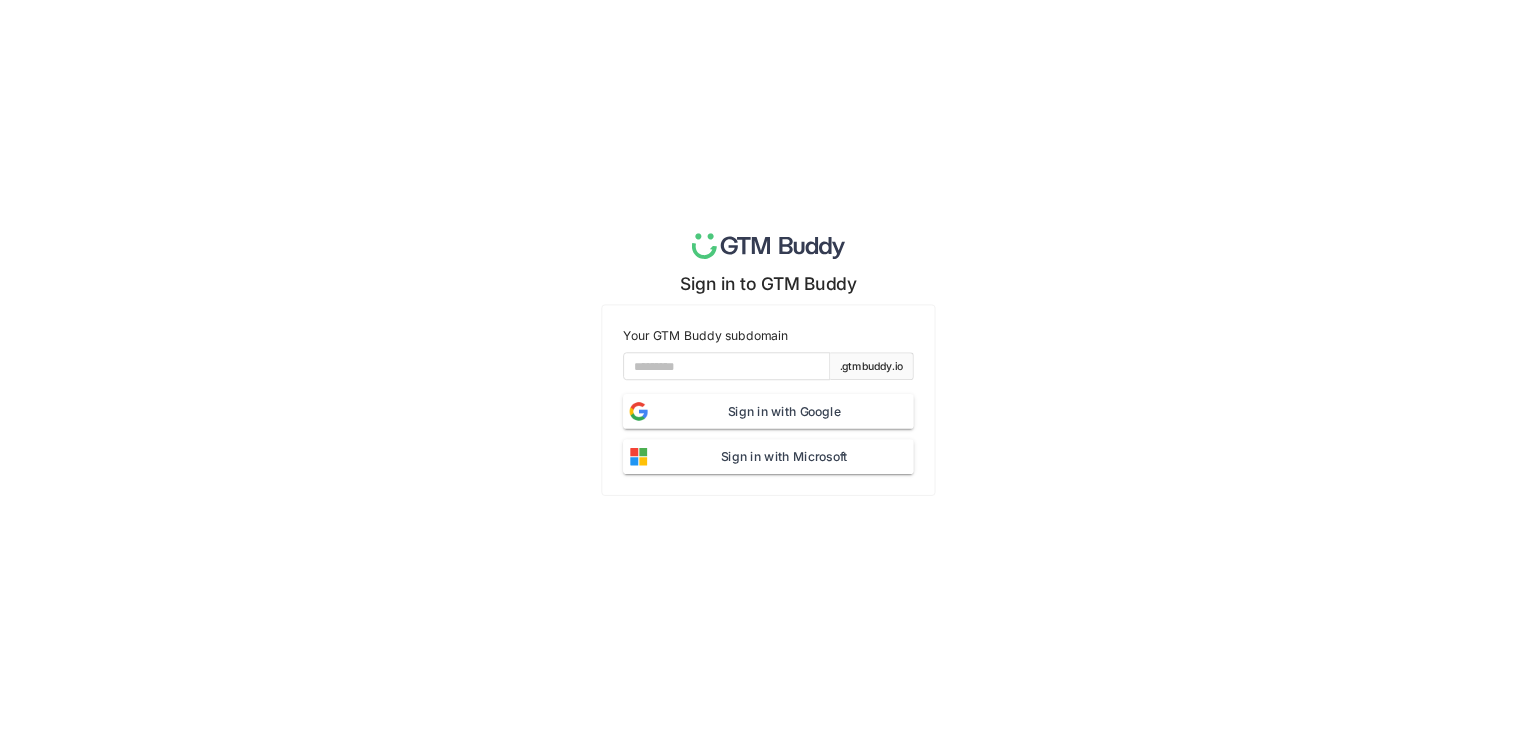scroll, scrollTop: 0, scrollLeft: 0, axis: both 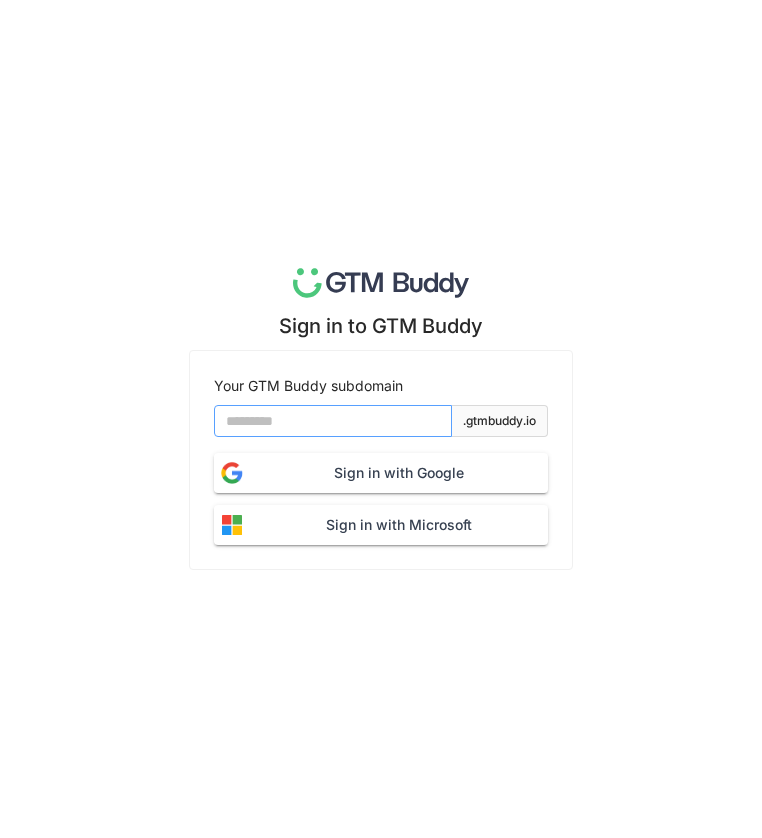 click at bounding box center [333, 421] 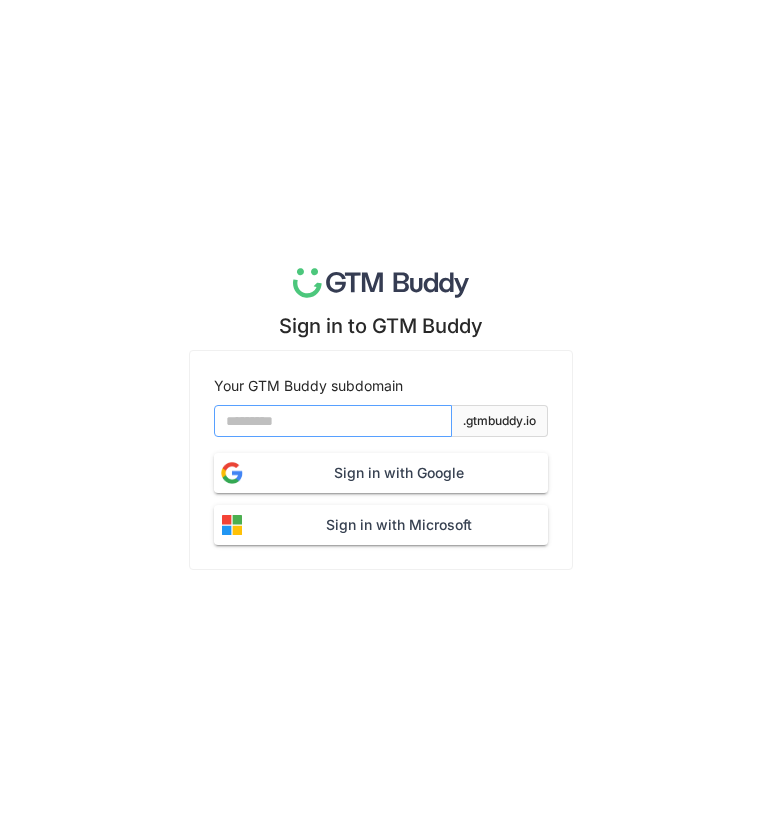 type on "*****" 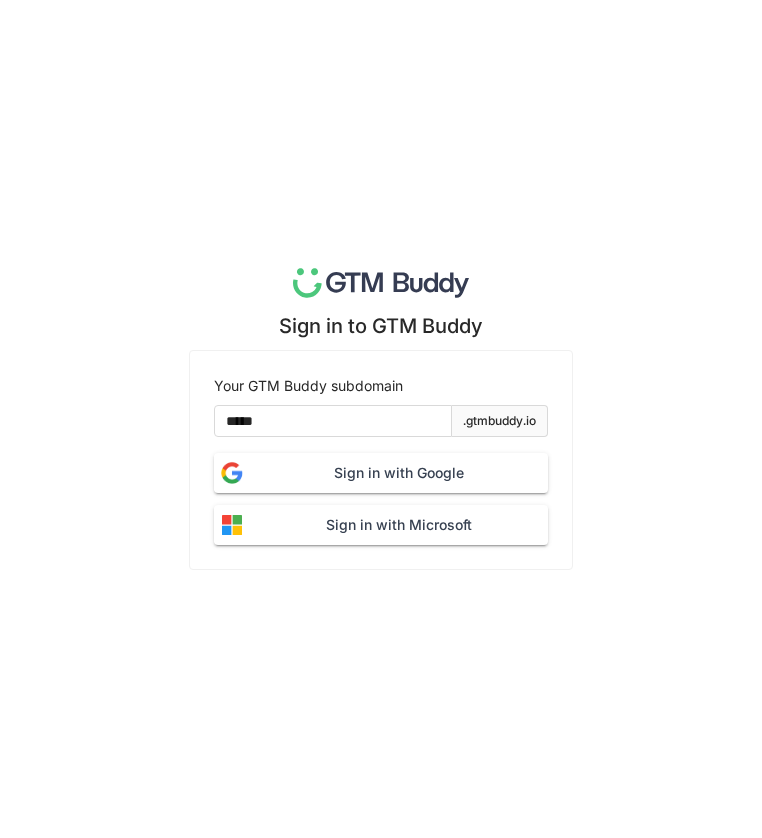 click on "Sign in with Google" 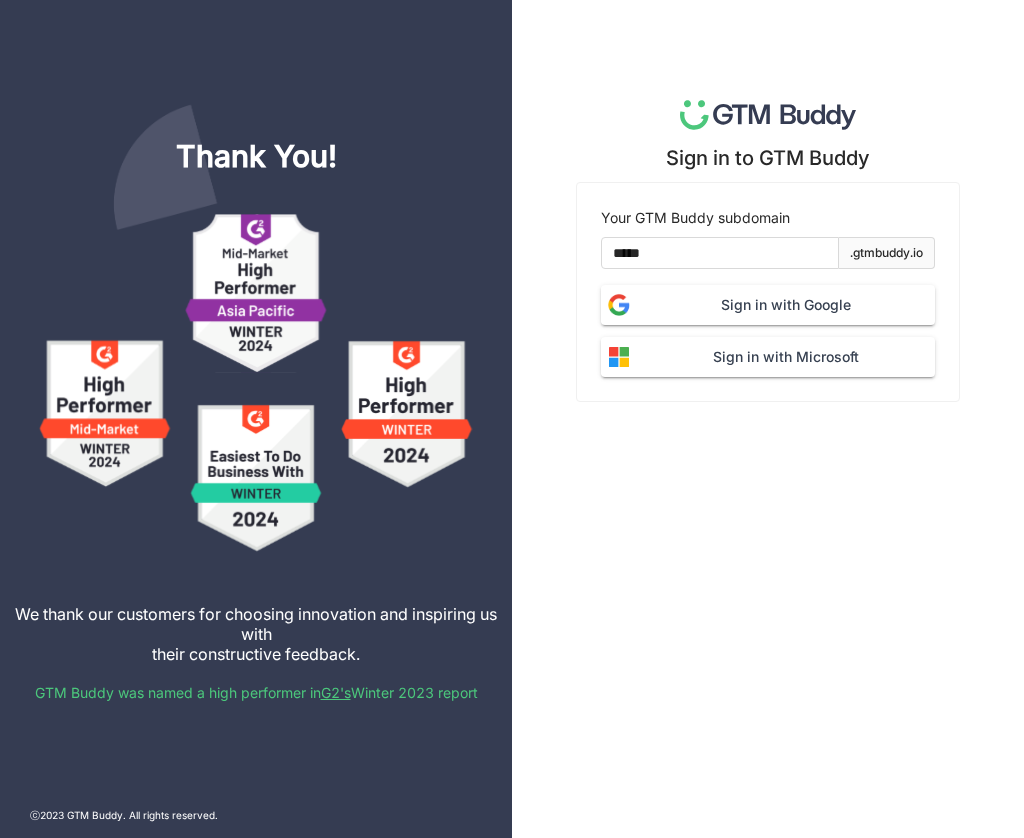 click on "Sign in with Google" 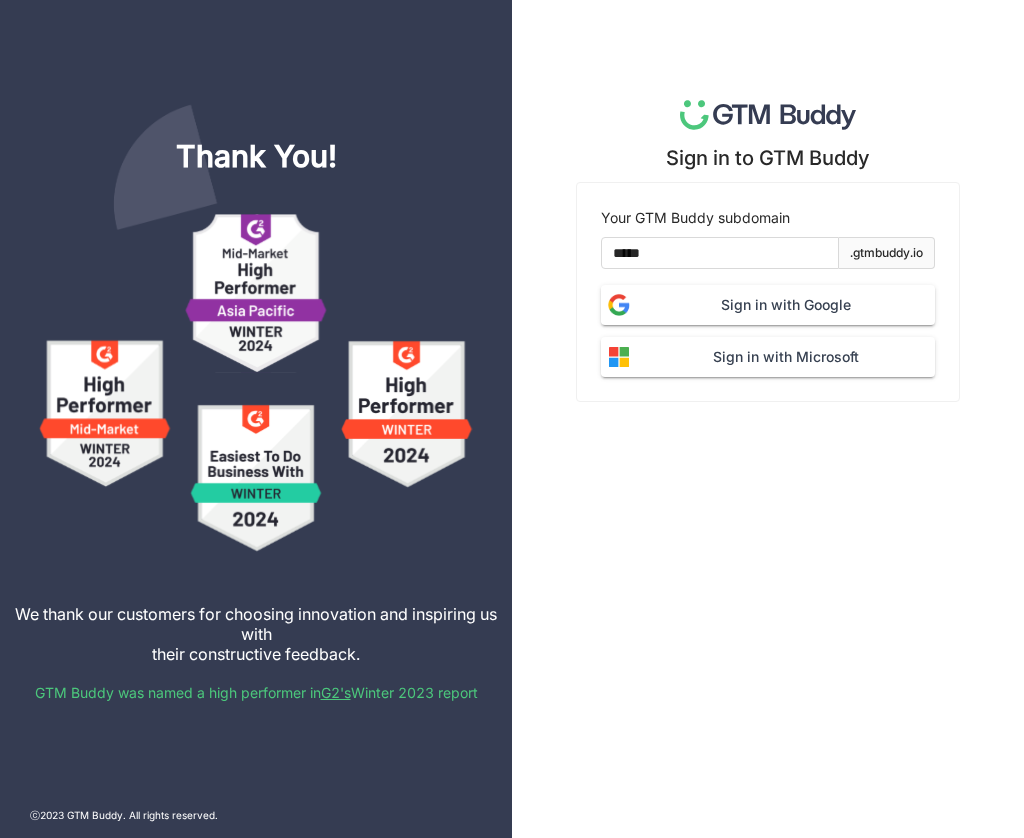 click on "Sign in with Google" 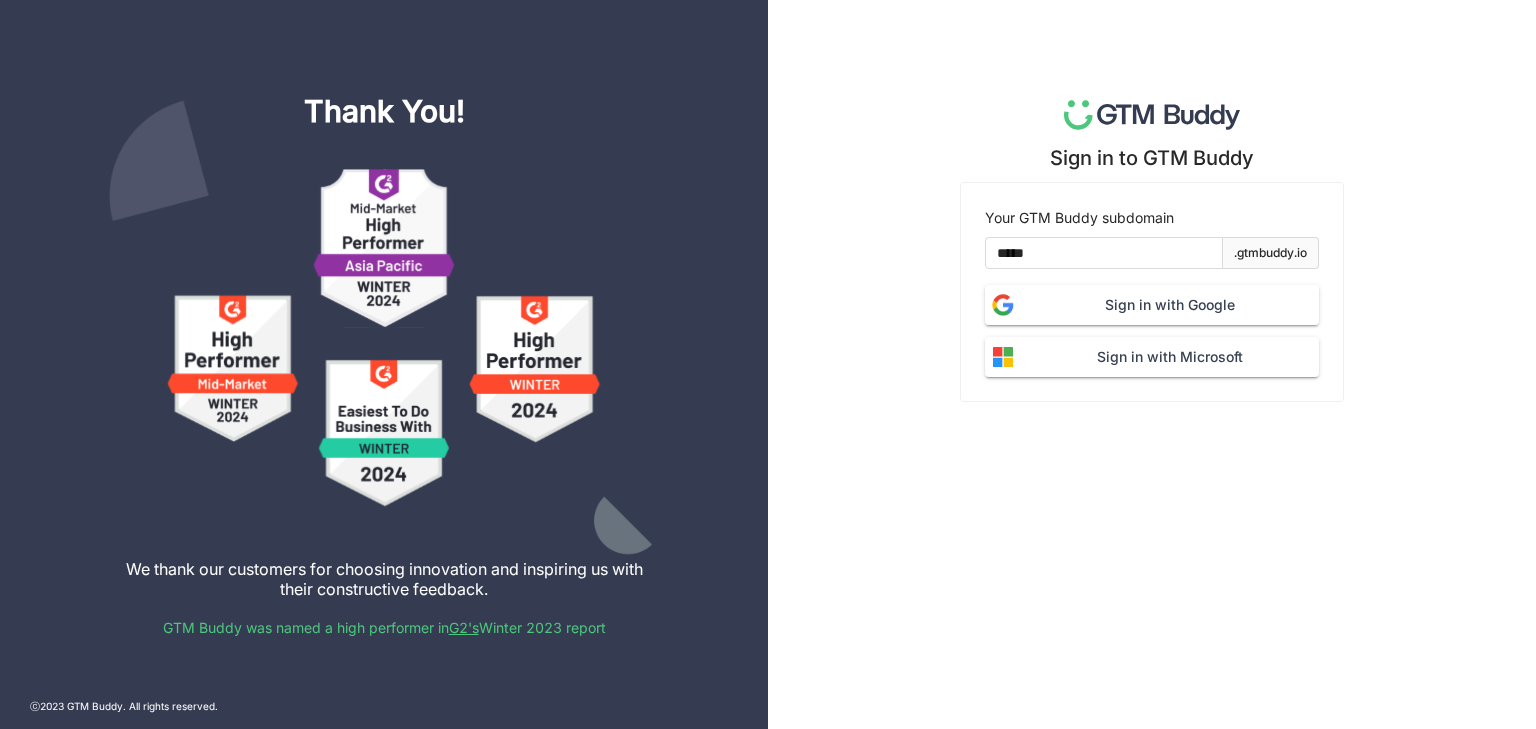 click on "Sign in with Google" 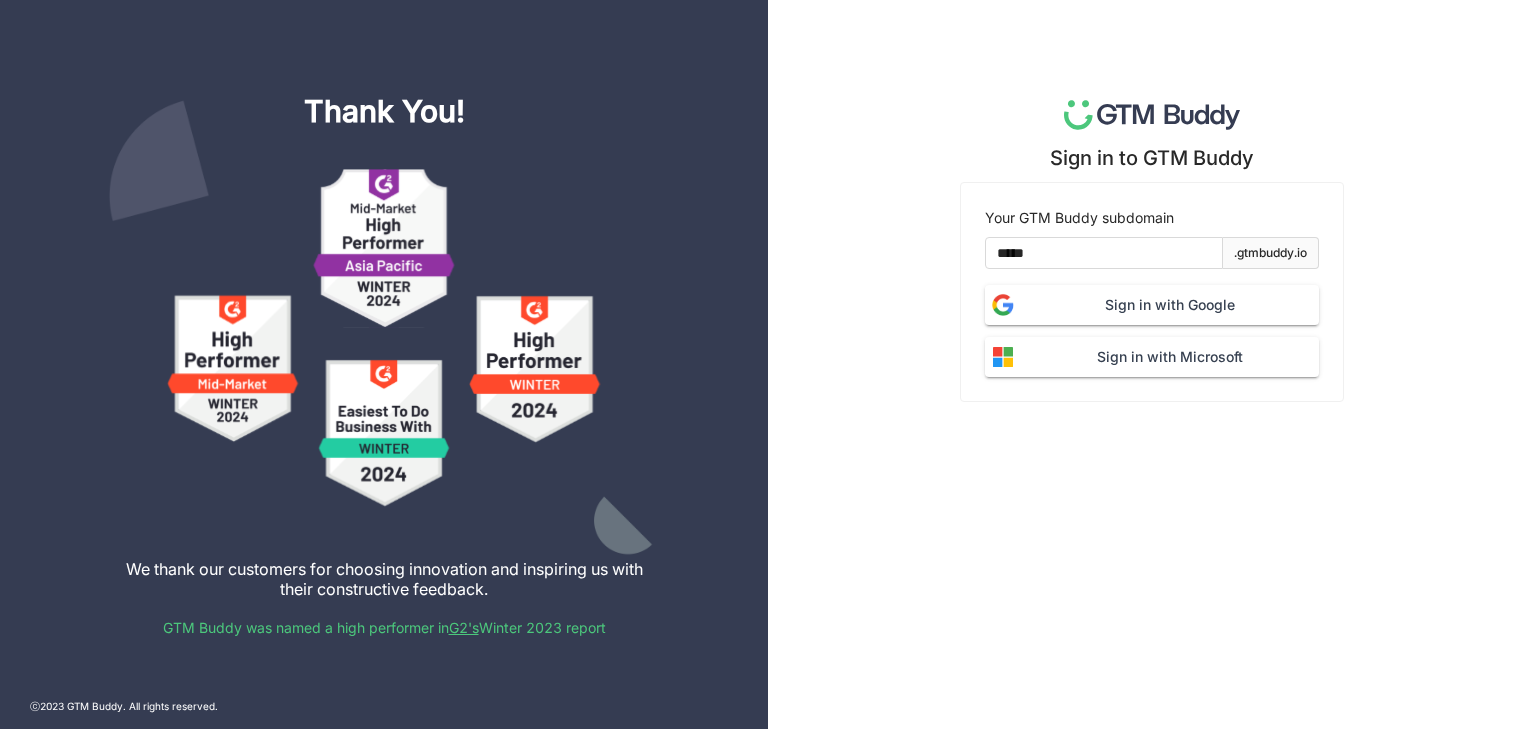 click on "Sign in with Google" 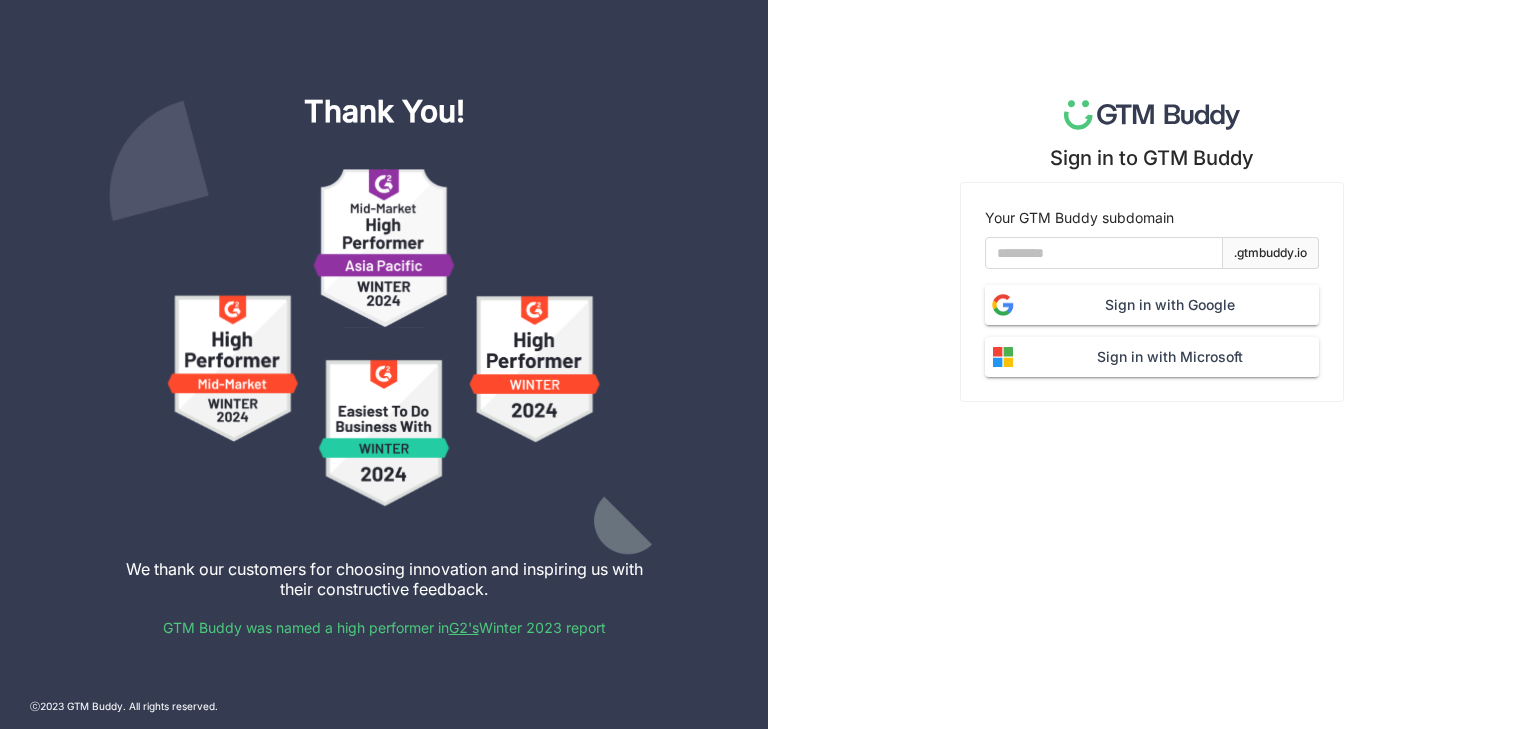 scroll, scrollTop: 0, scrollLeft: 0, axis: both 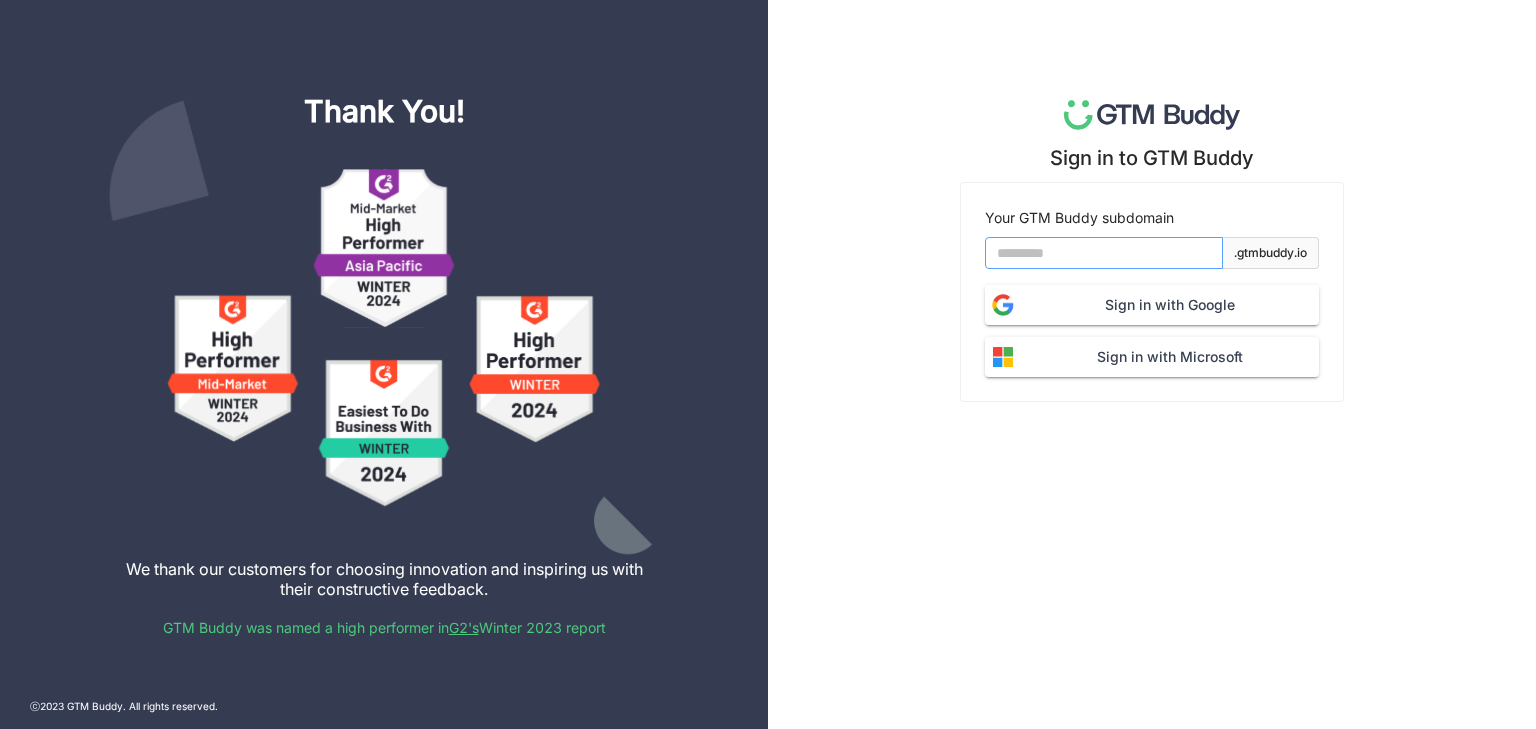 click at bounding box center (1104, 253) 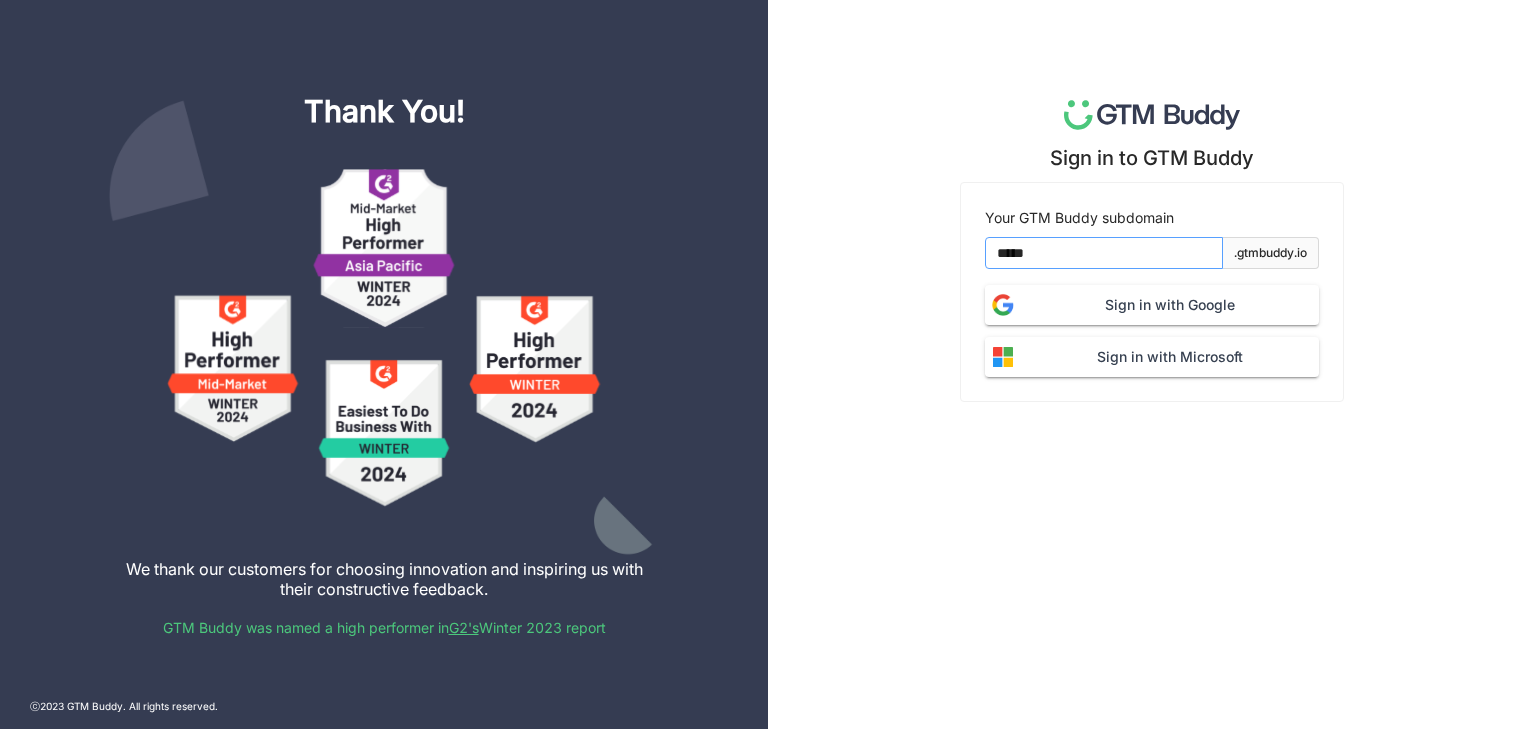 type on "*****" 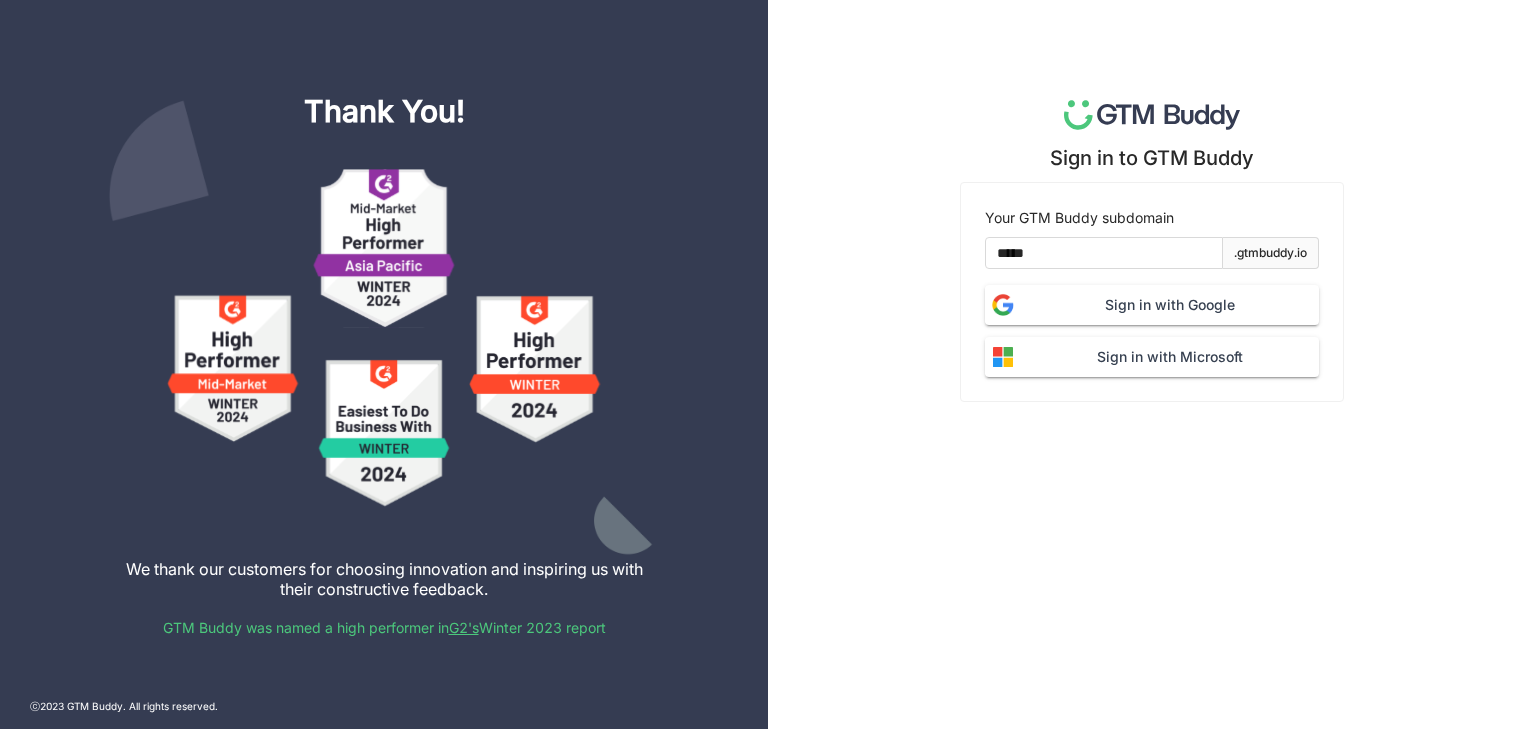 click on "Sign in with Google" 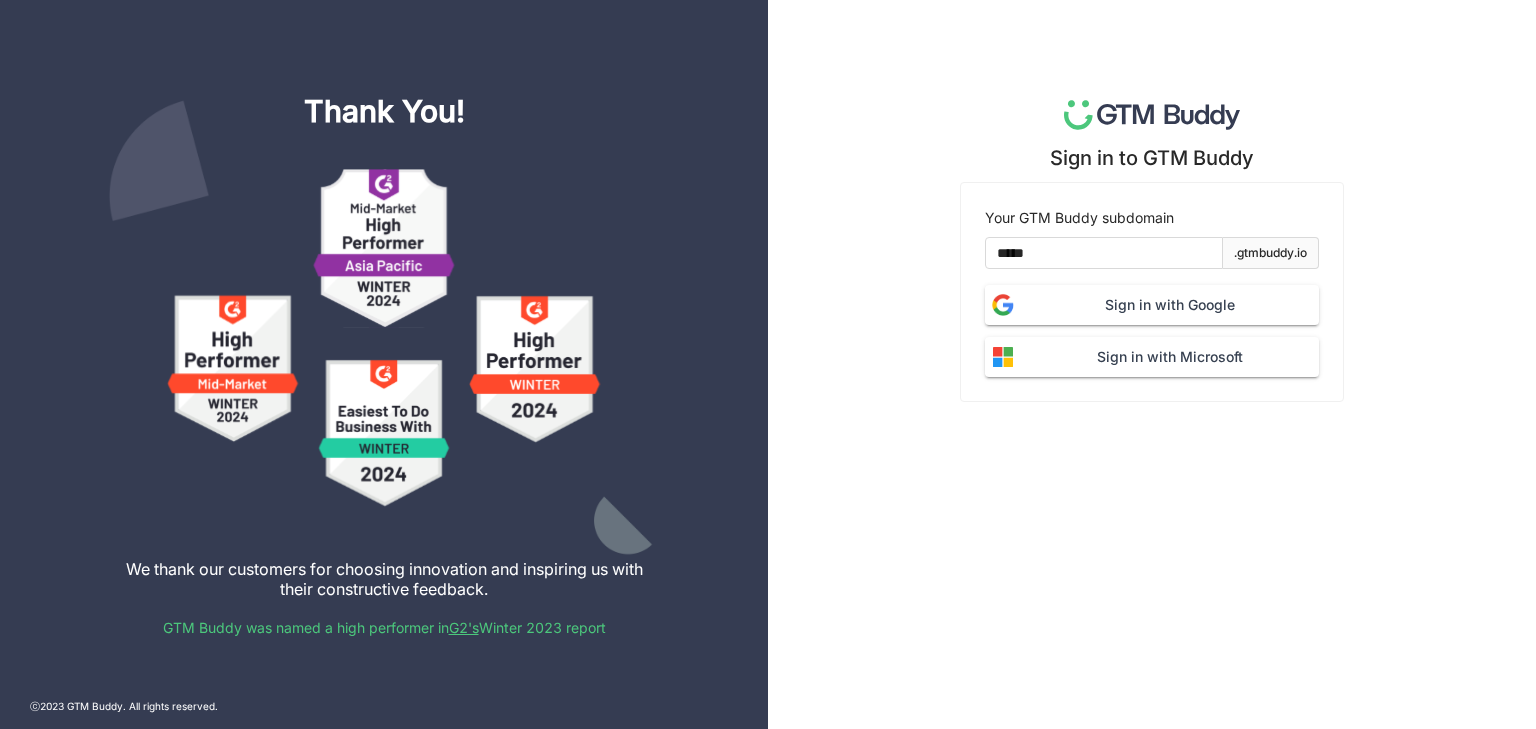 scroll, scrollTop: 0, scrollLeft: 0, axis: both 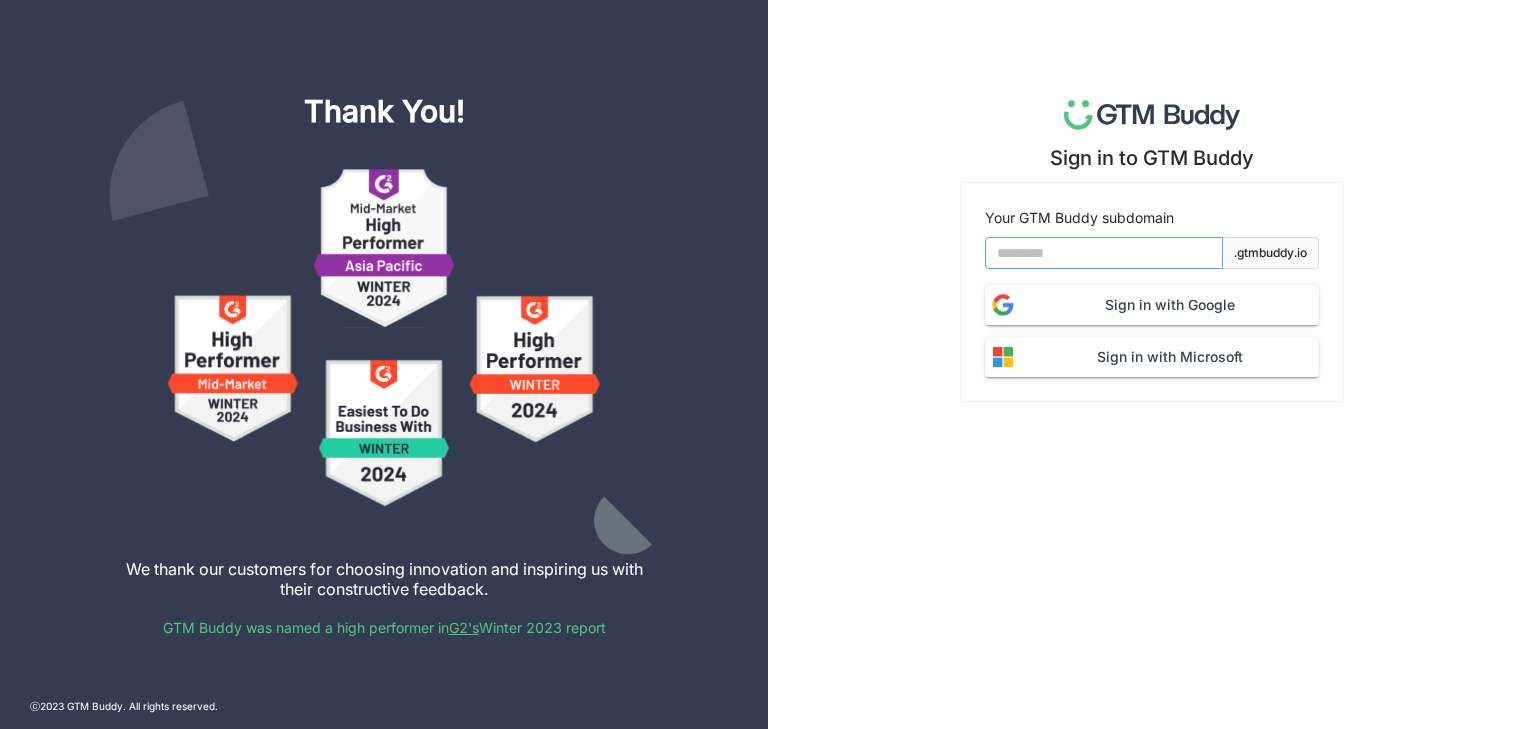 click at bounding box center (1104, 253) 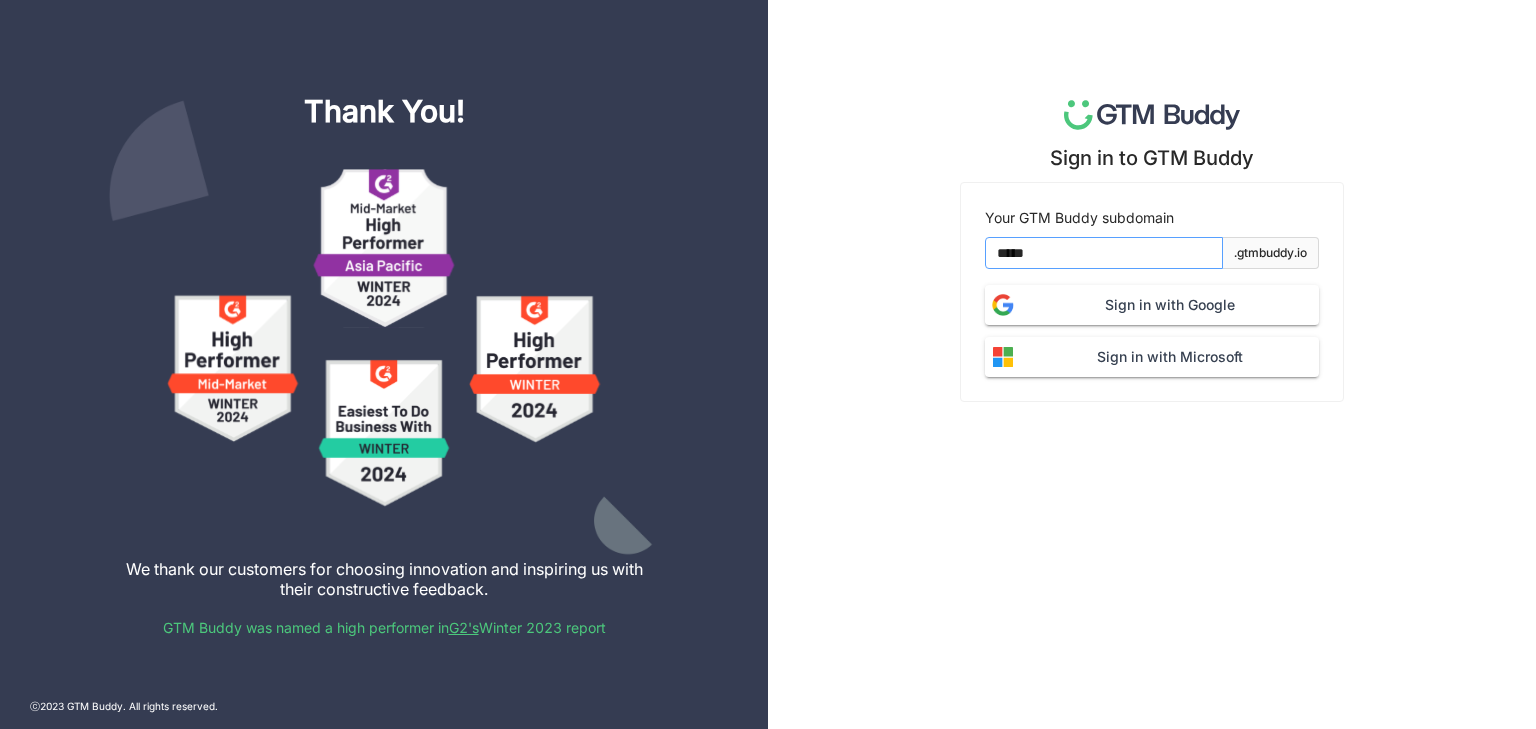type on "*****" 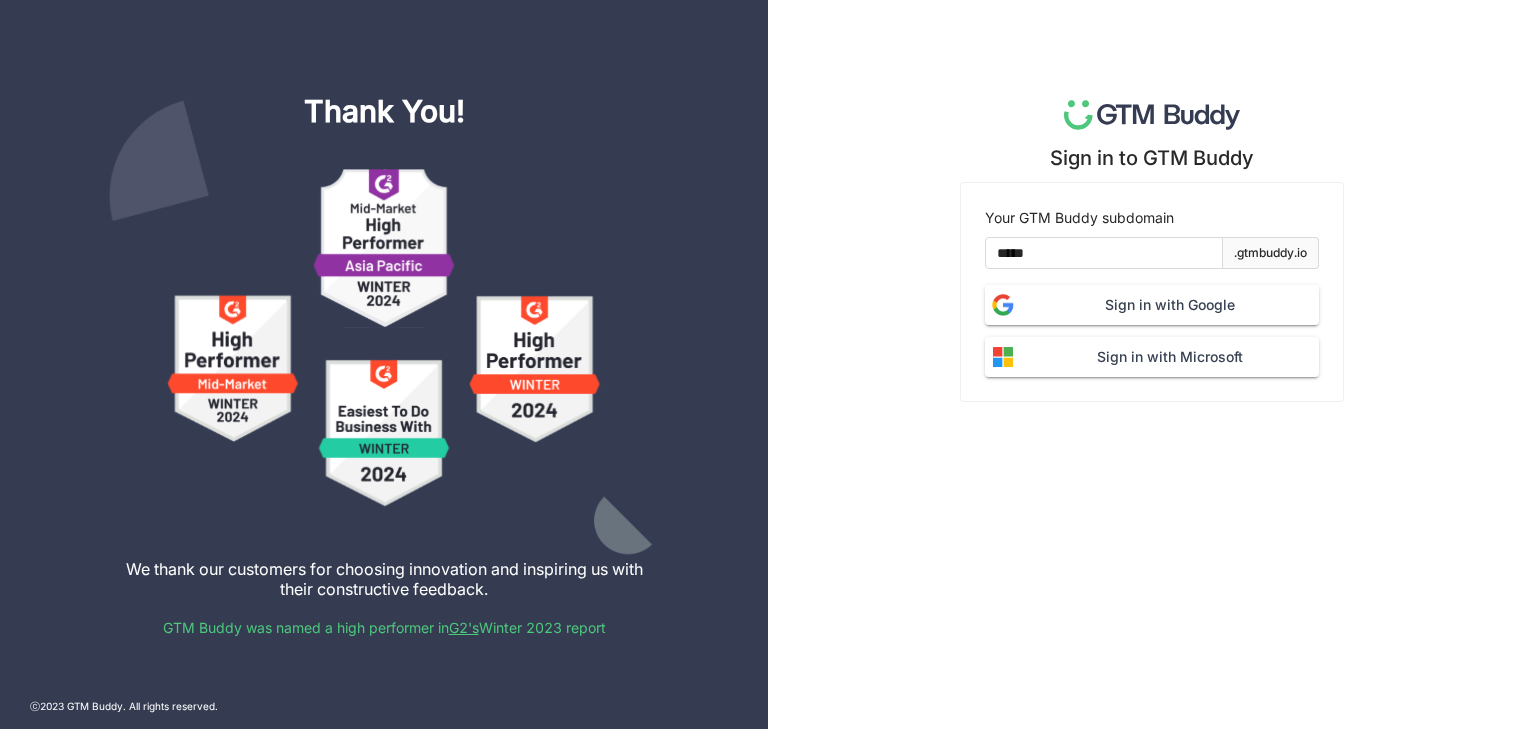 click on "Sign in with Google" 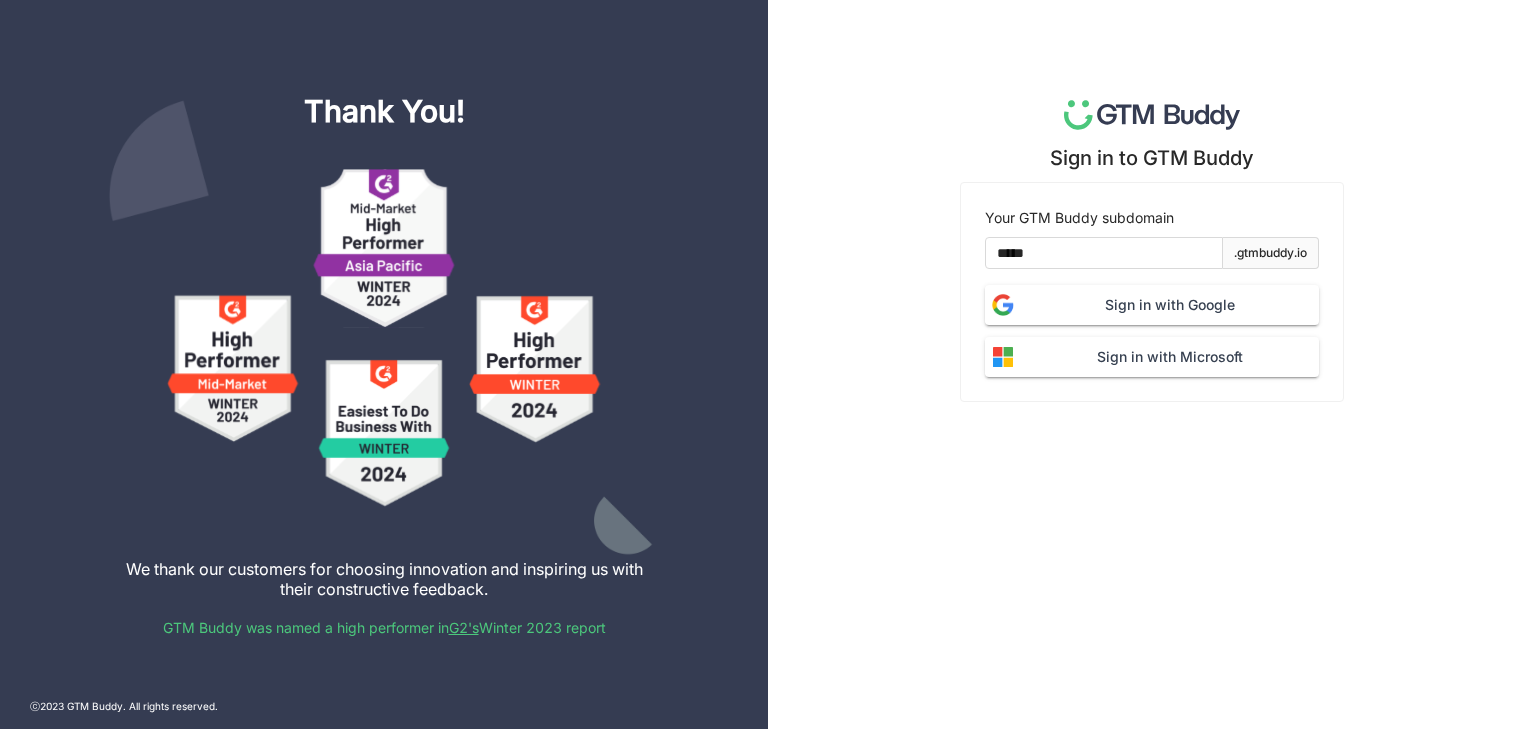 click on "Sign in with Google" 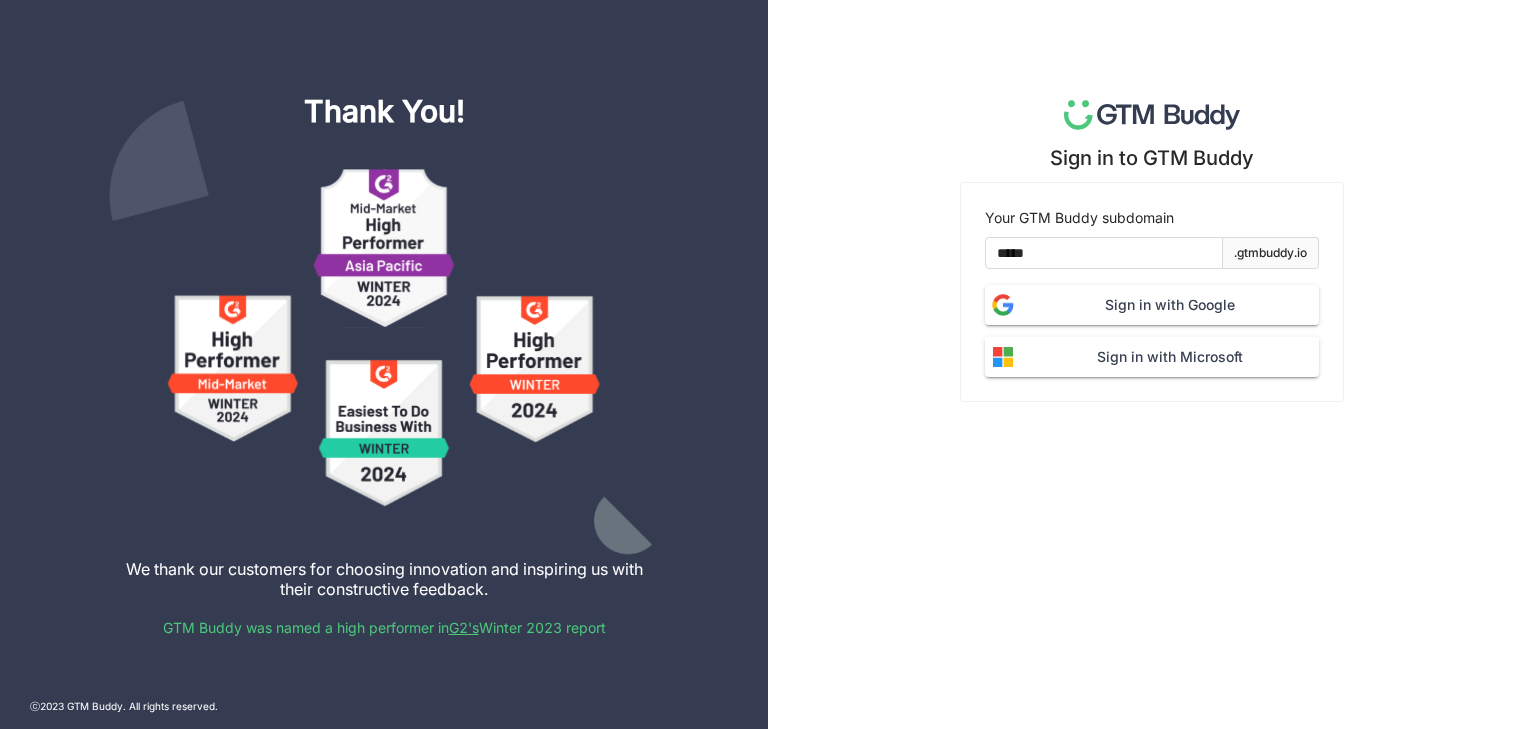 click on "Sign in with Google" 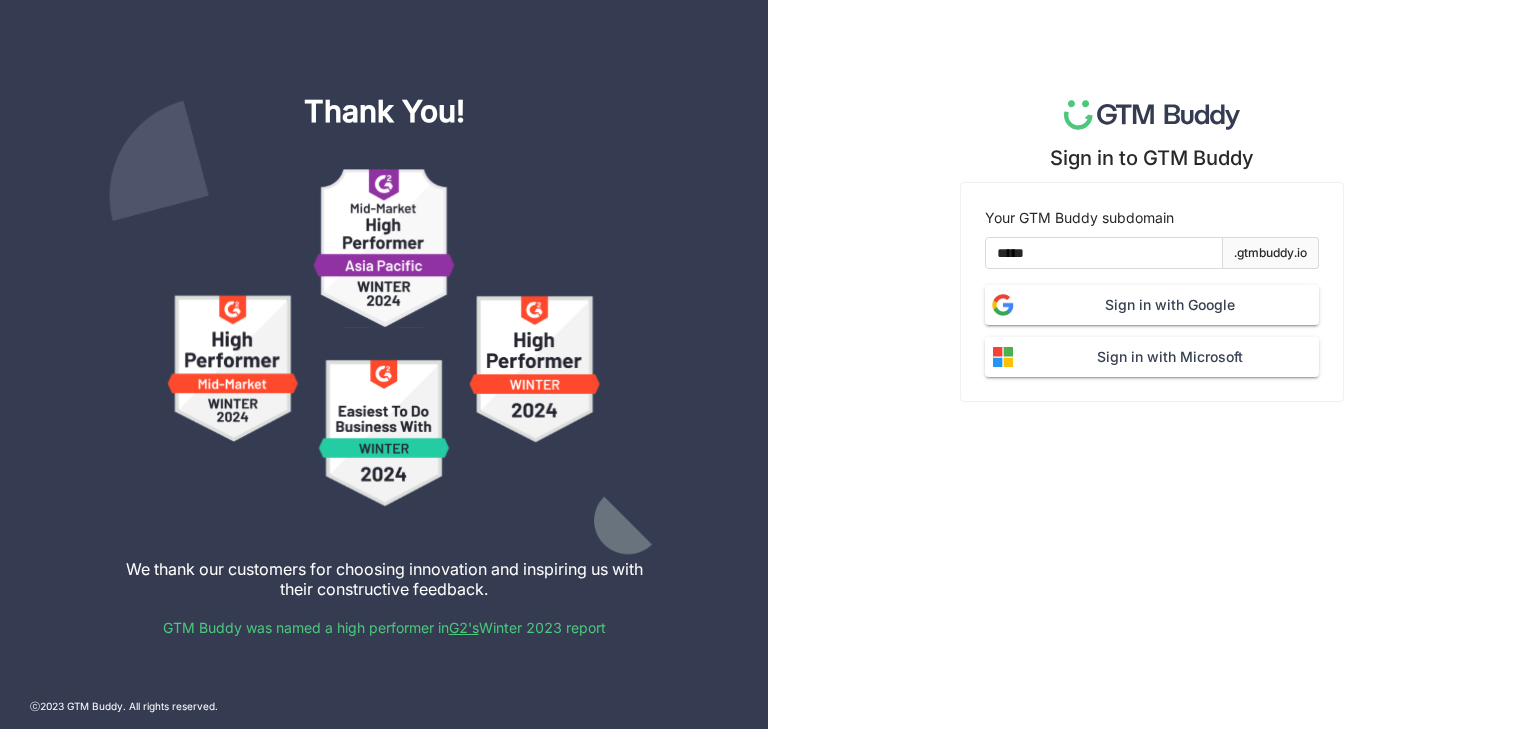 click on "Sign in with Google" 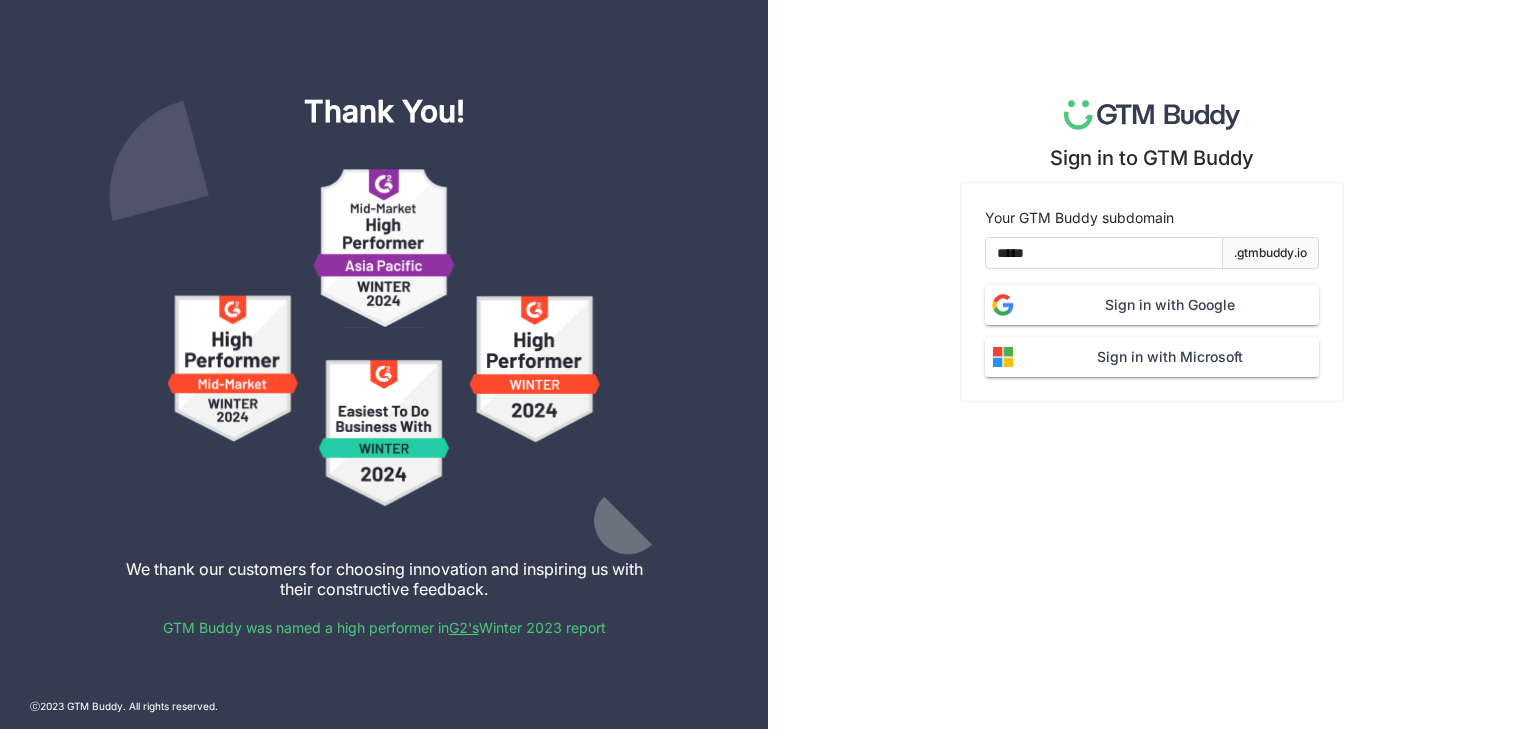 click on "Sign in with Google" 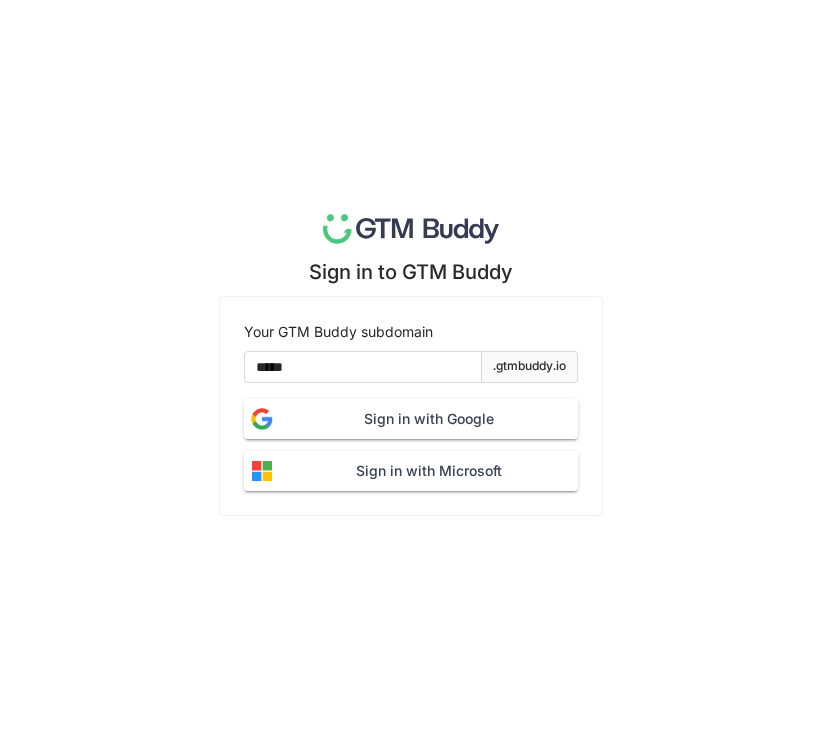 click on "Sign in with Google" 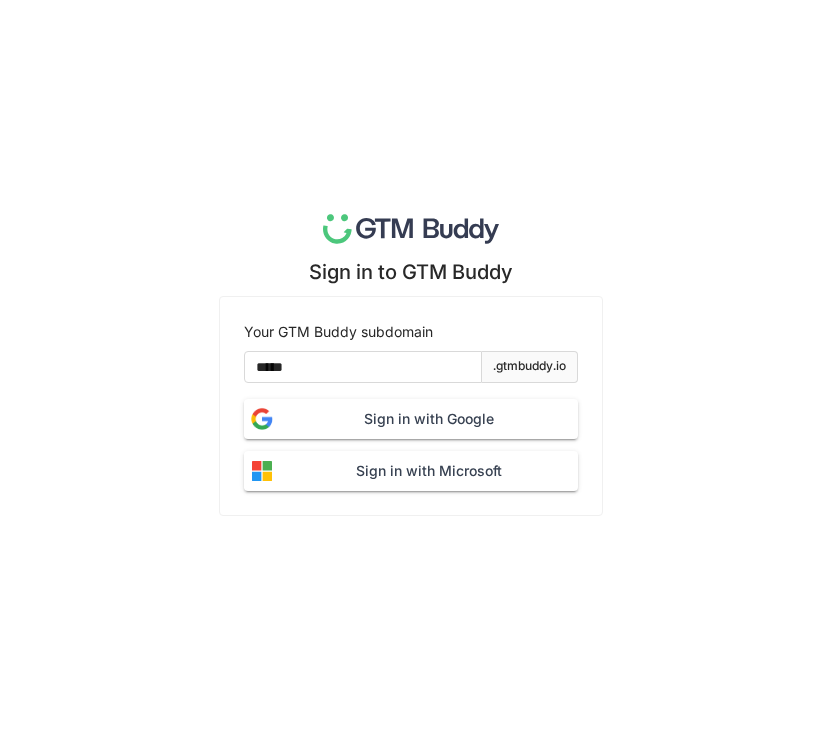 click on "Sign in with Google" 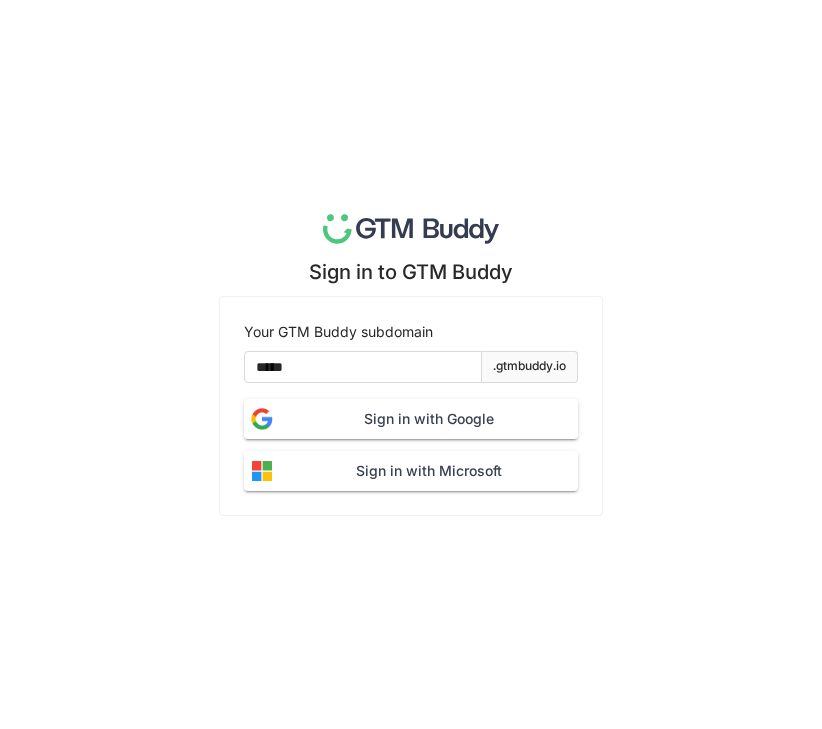 click on "Sign in with Google" 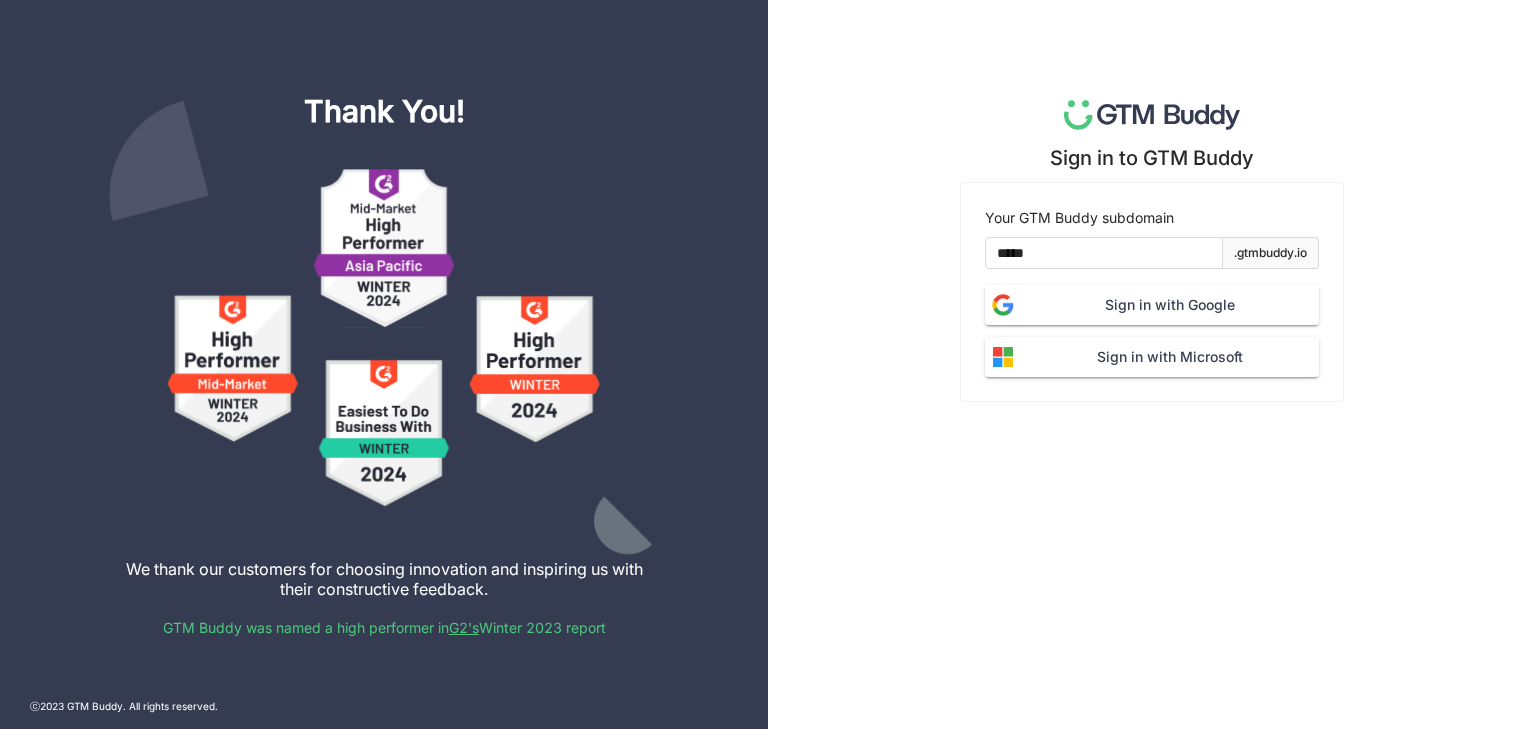 click on "Sign in with Google" 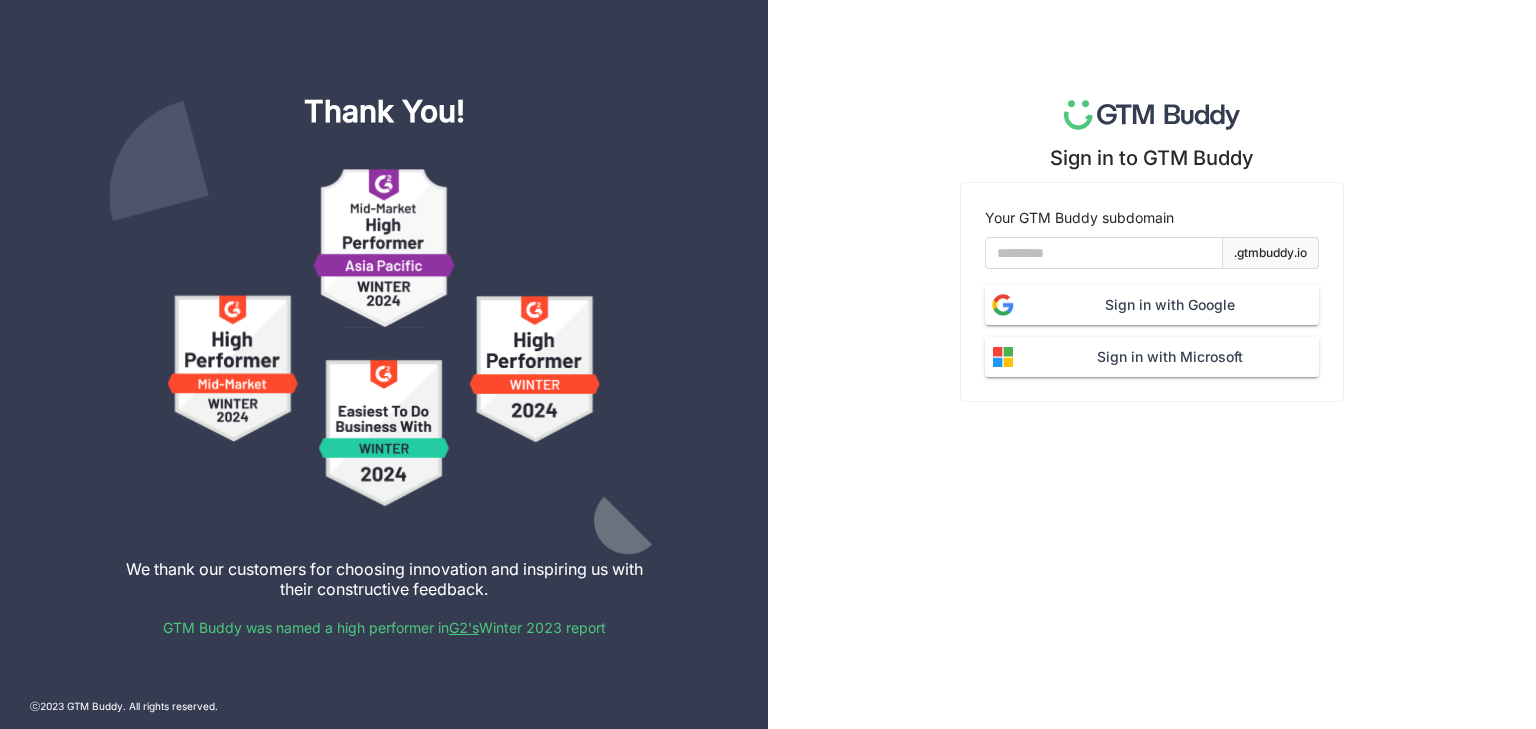 scroll, scrollTop: 0, scrollLeft: 0, axis: both 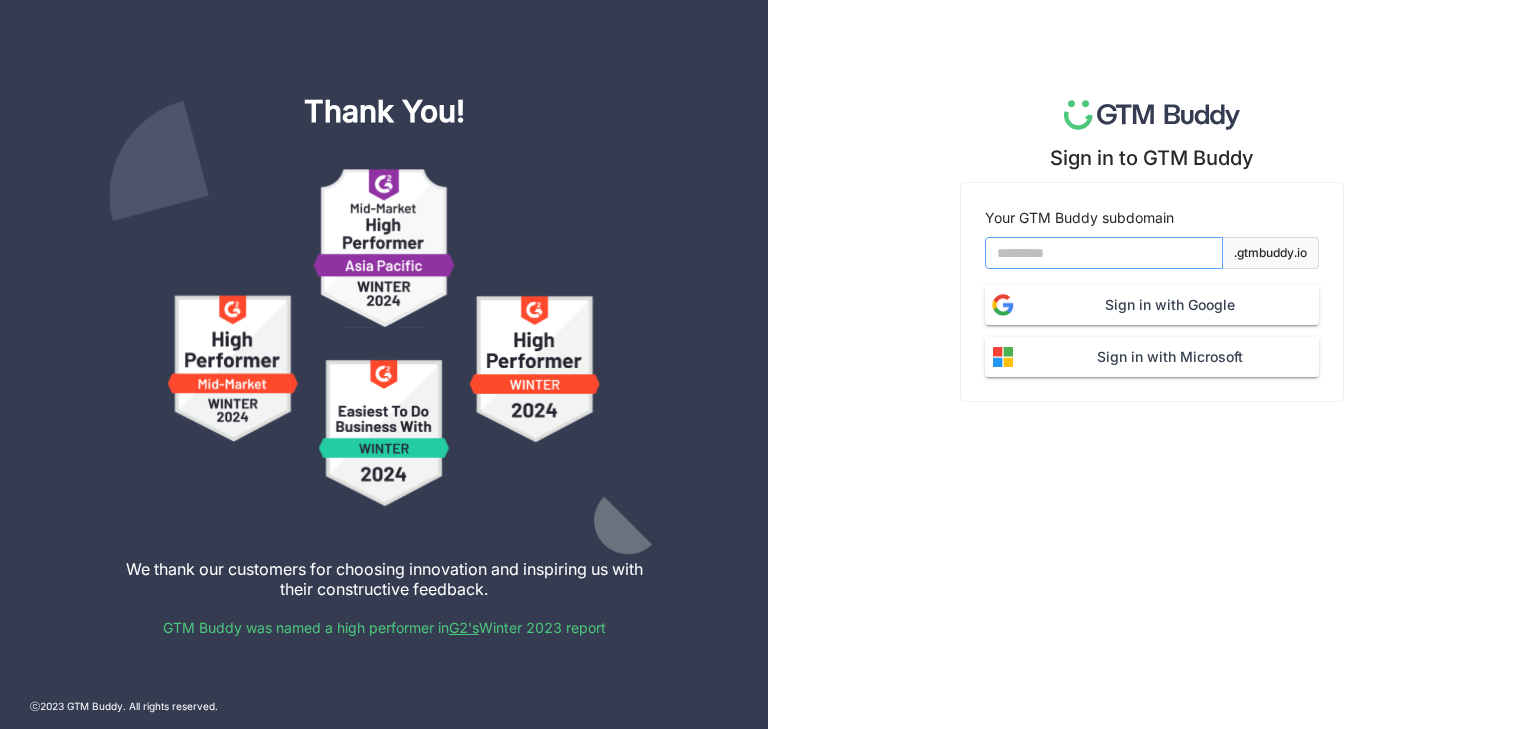 click at bounding box center [1104, 253] 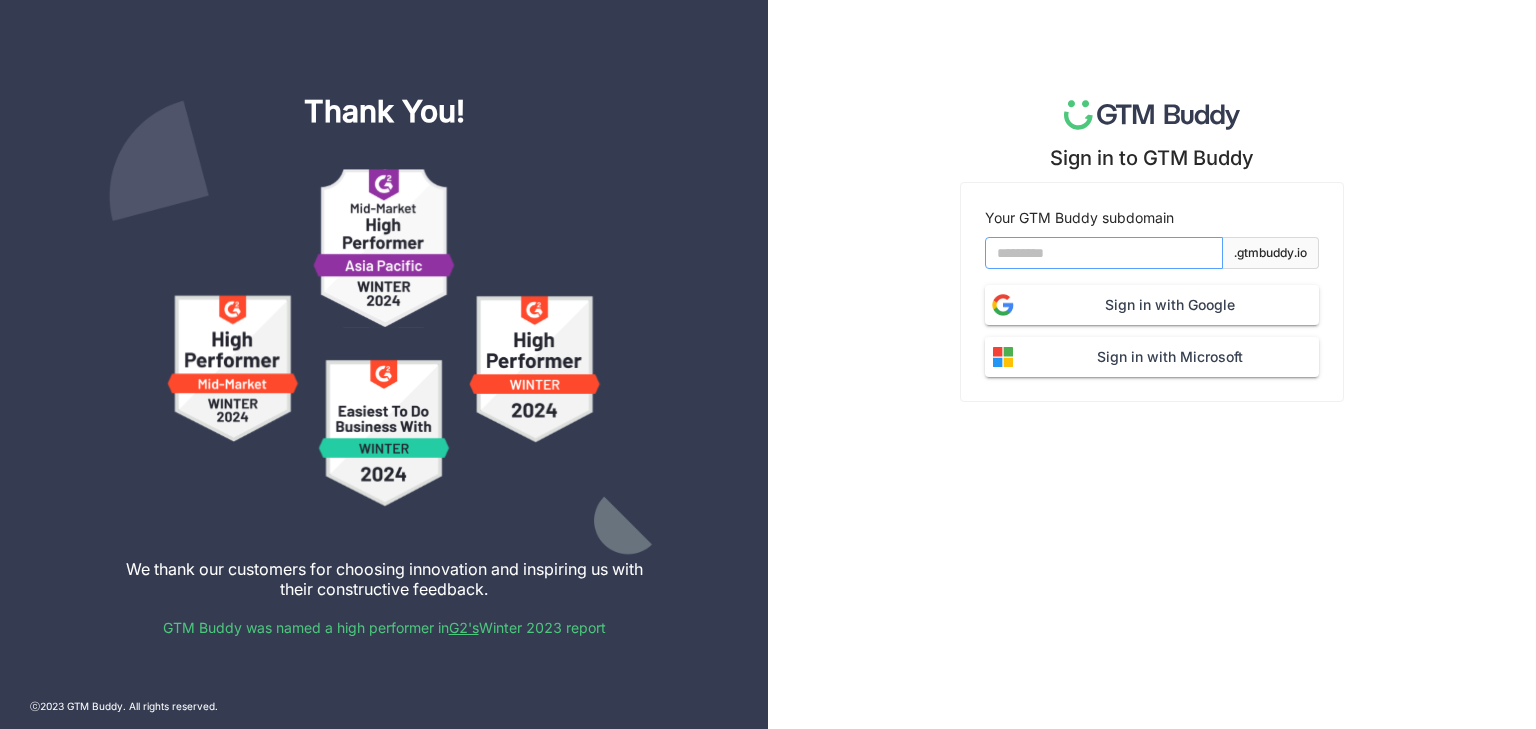 type on "*******" 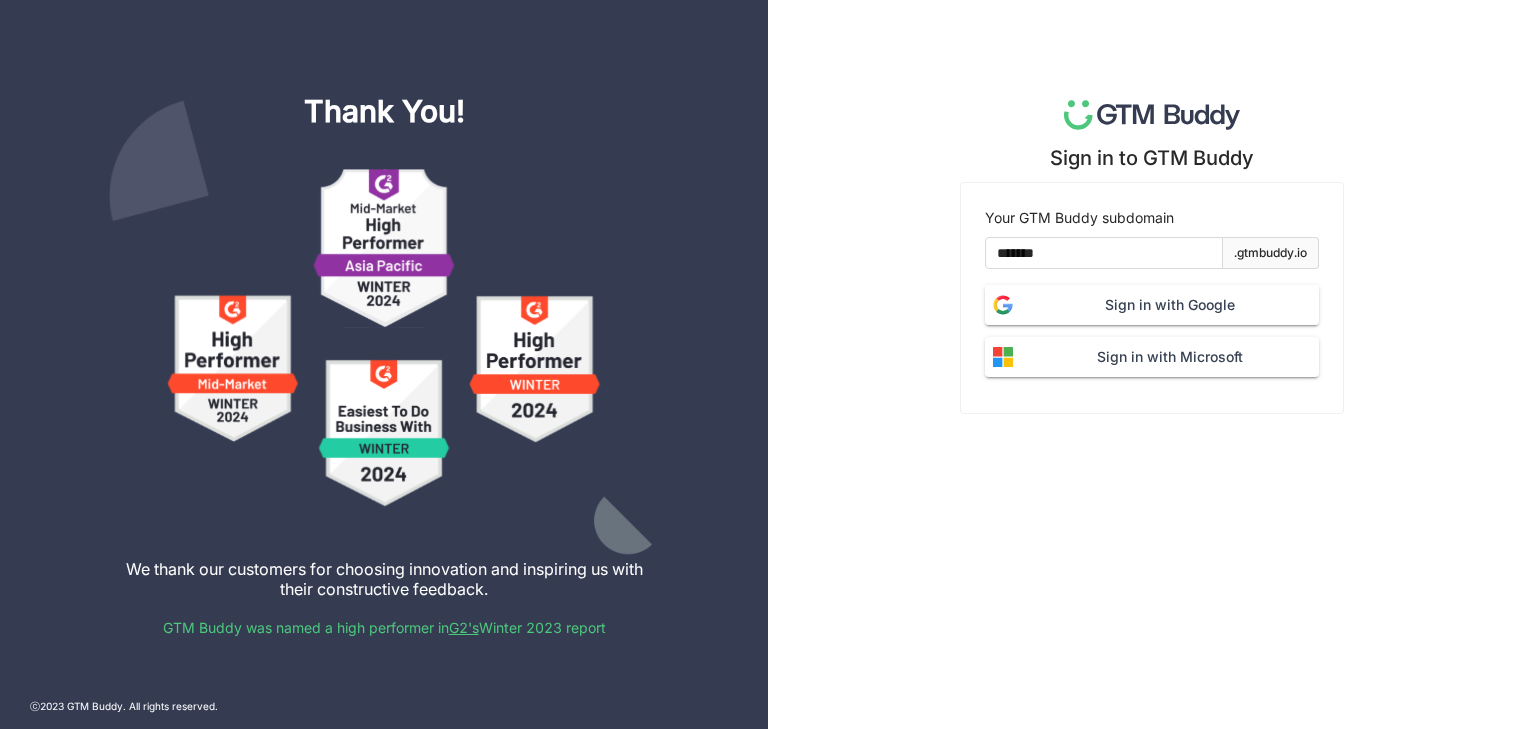 click on "Sign in with Google" 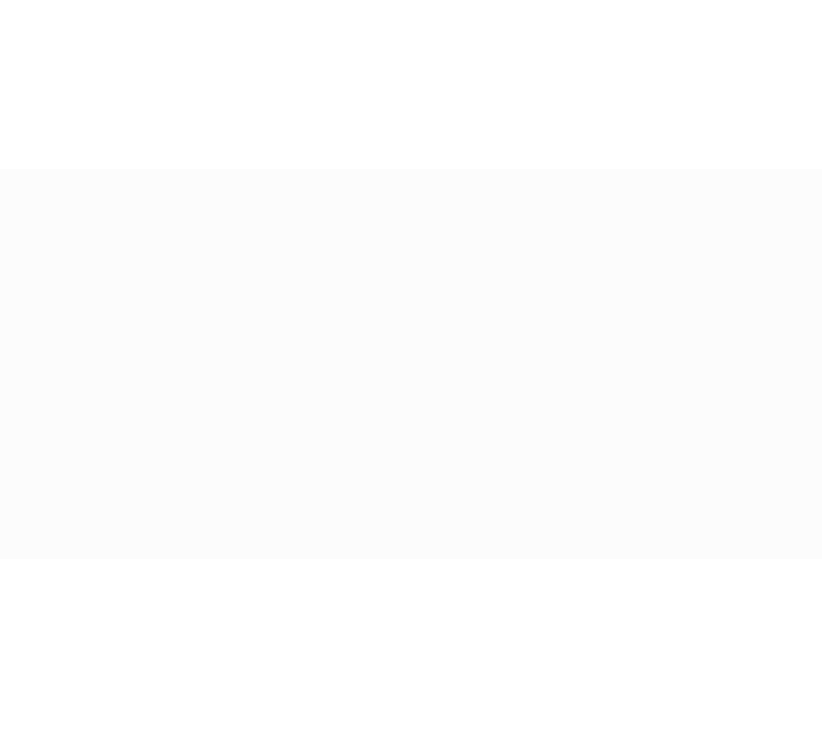 scroll, scrollTop: 0, scrollLeft: 0, axis: both 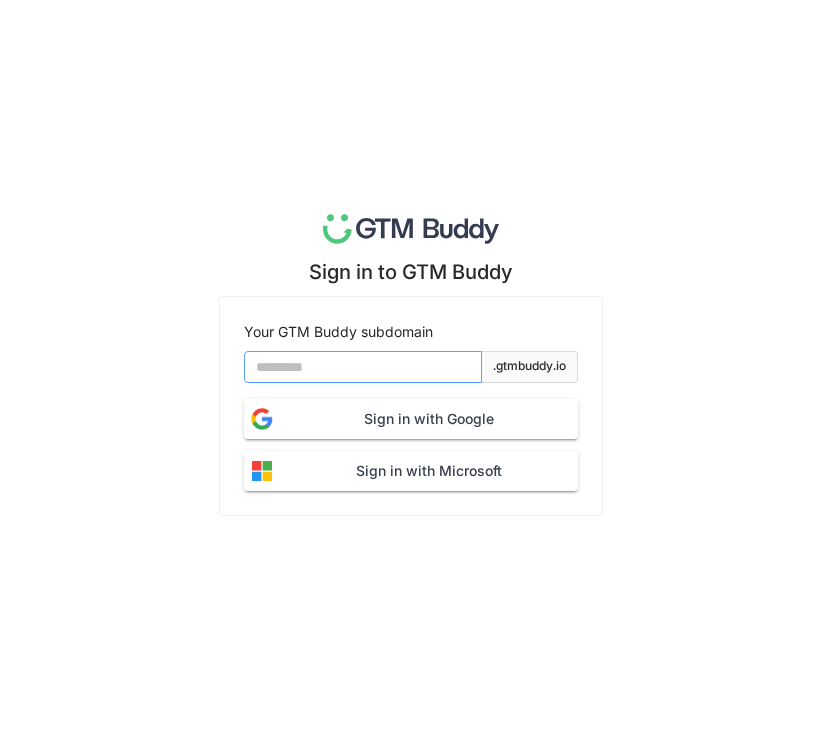 click at bounding box center (363, 367) 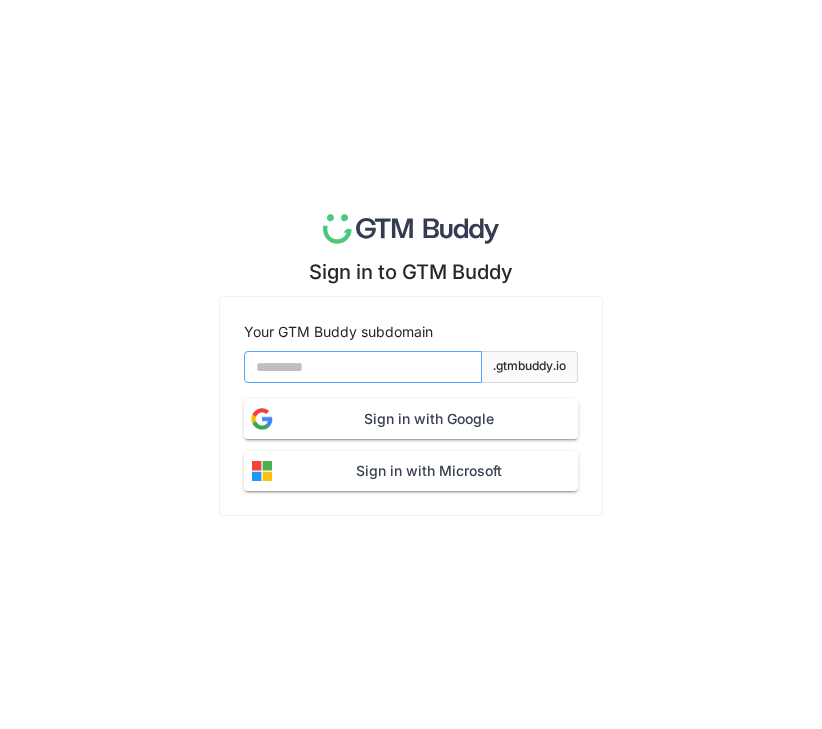 type on "*******" 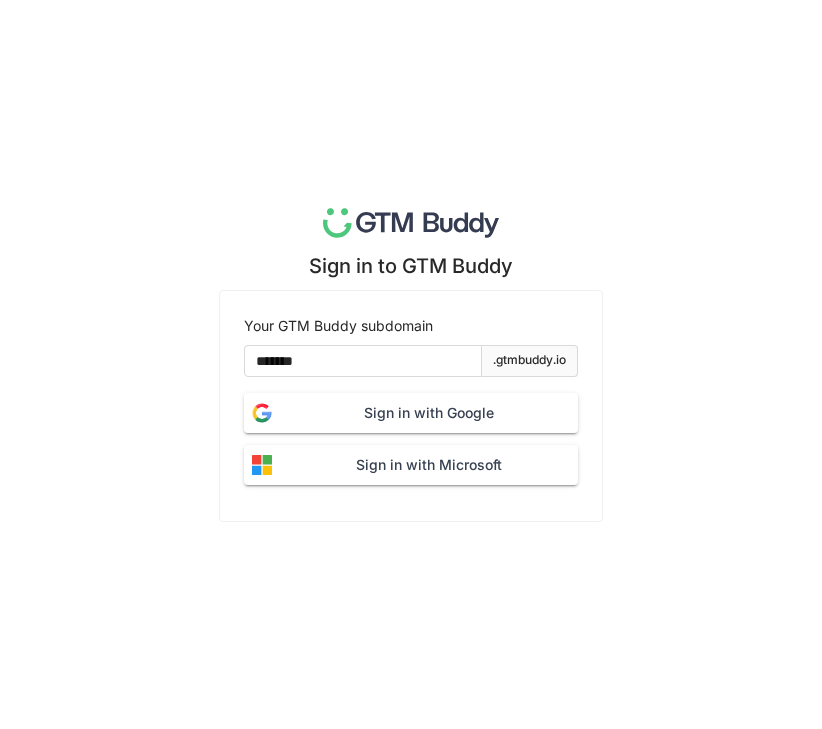 click on "Sign in with Google" 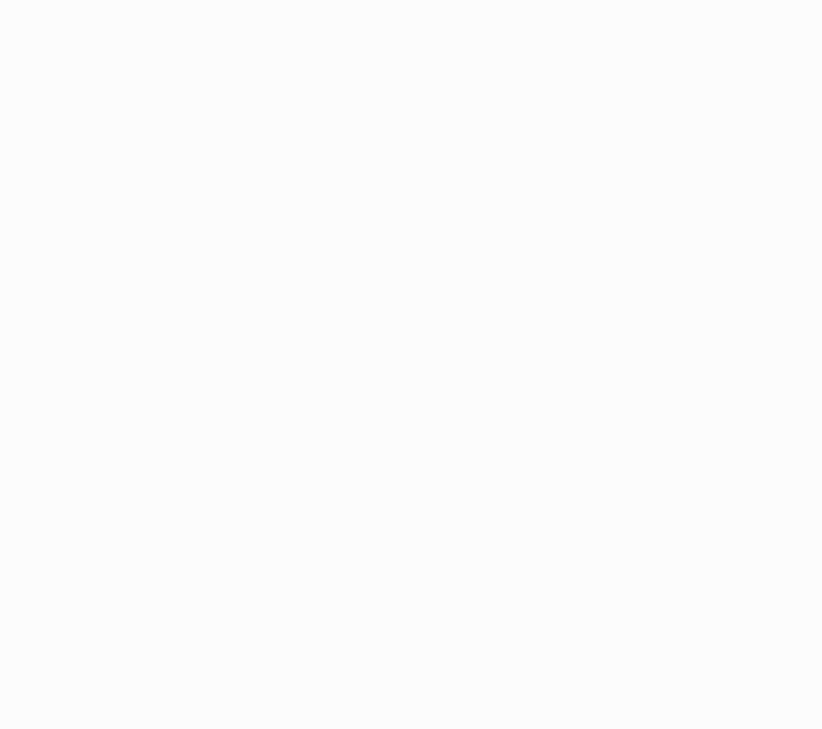 scroll, scrollTop: 0, scrollLeft: 0, axis: both 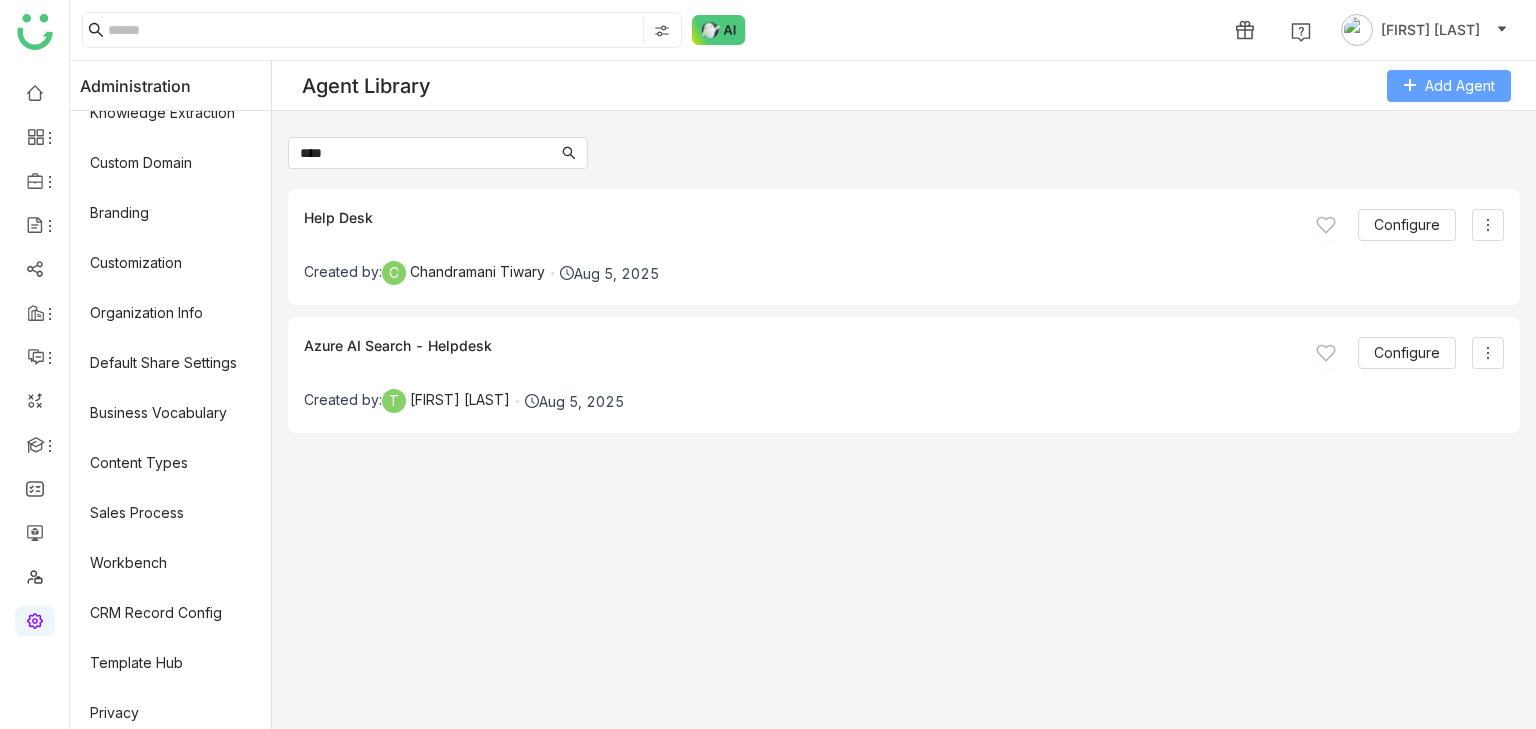 type 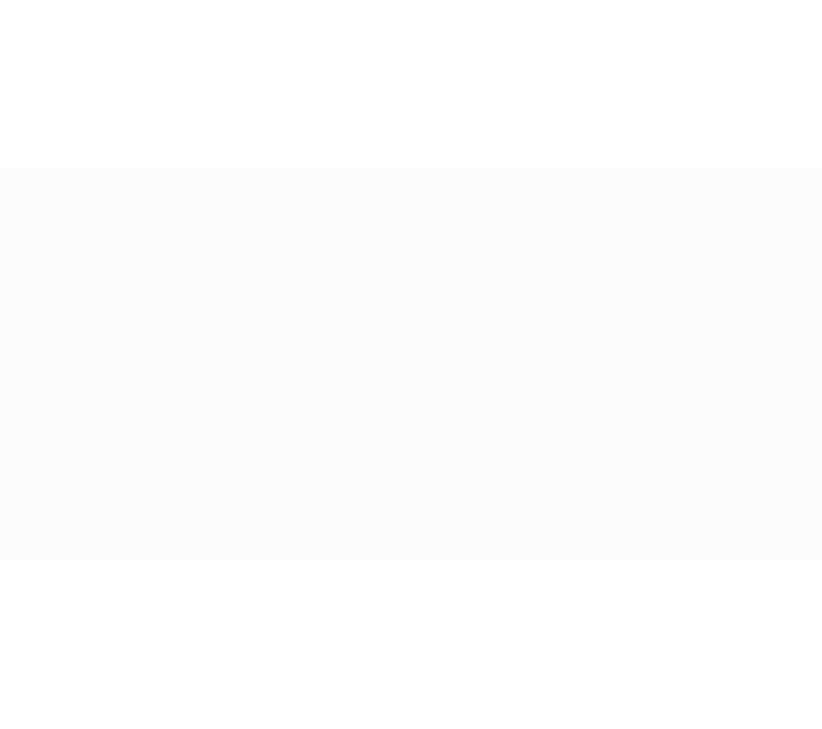 scroll, scrollTop: 0, scrollLeft: 0, axis: both 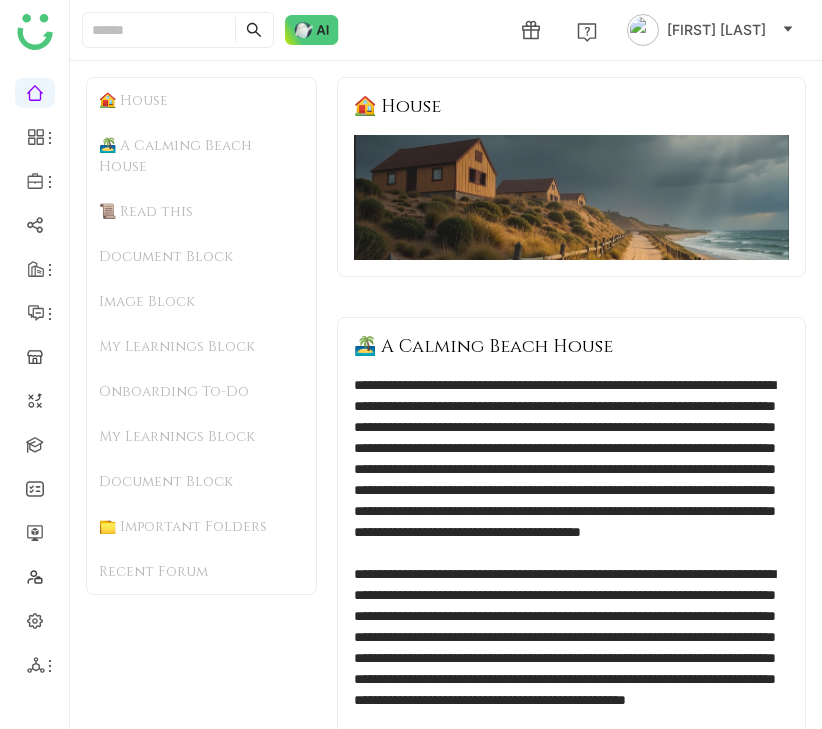 click on "🏠 House" at bounding box center [571, 106] 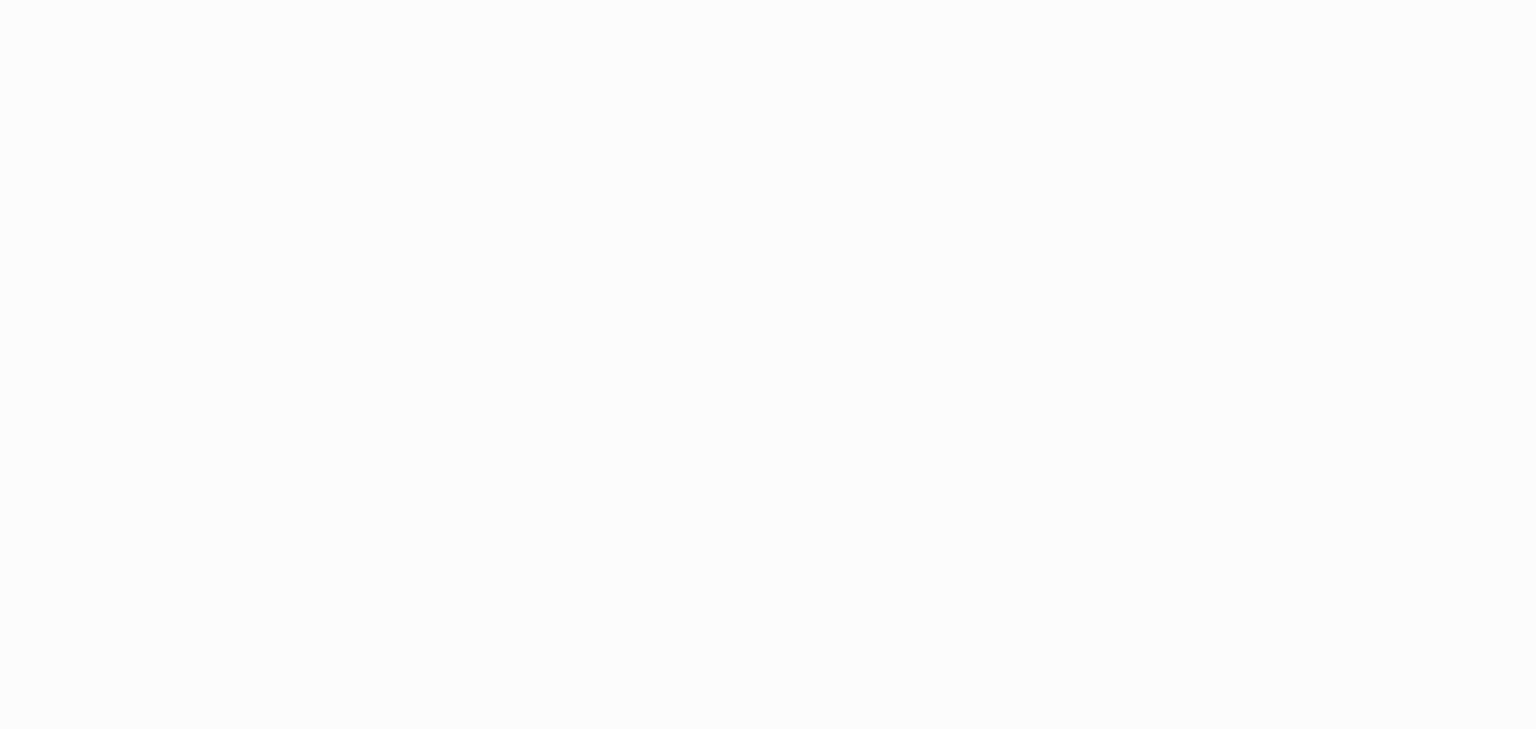 scroll, scrollTop: 0, scrollLeft: 0, axis: both 